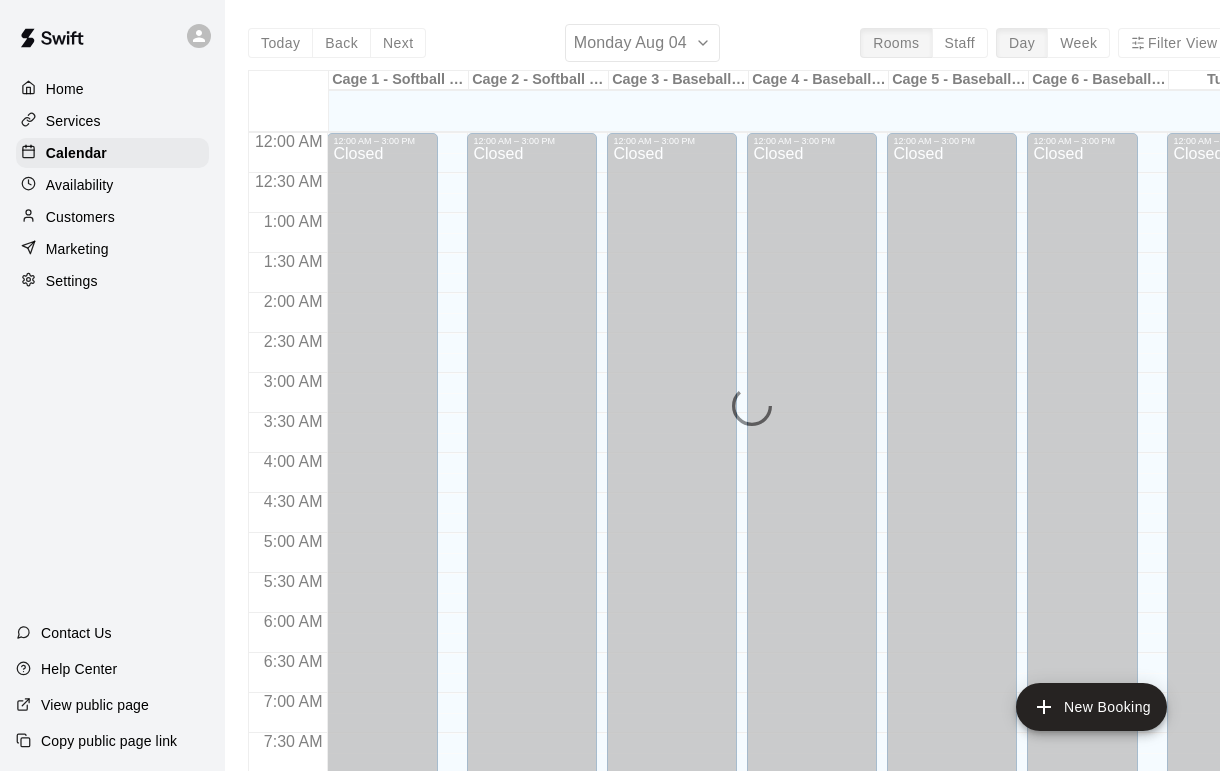 scroll, scrollTop: 63, scrollLeft: 0, axis: vertical 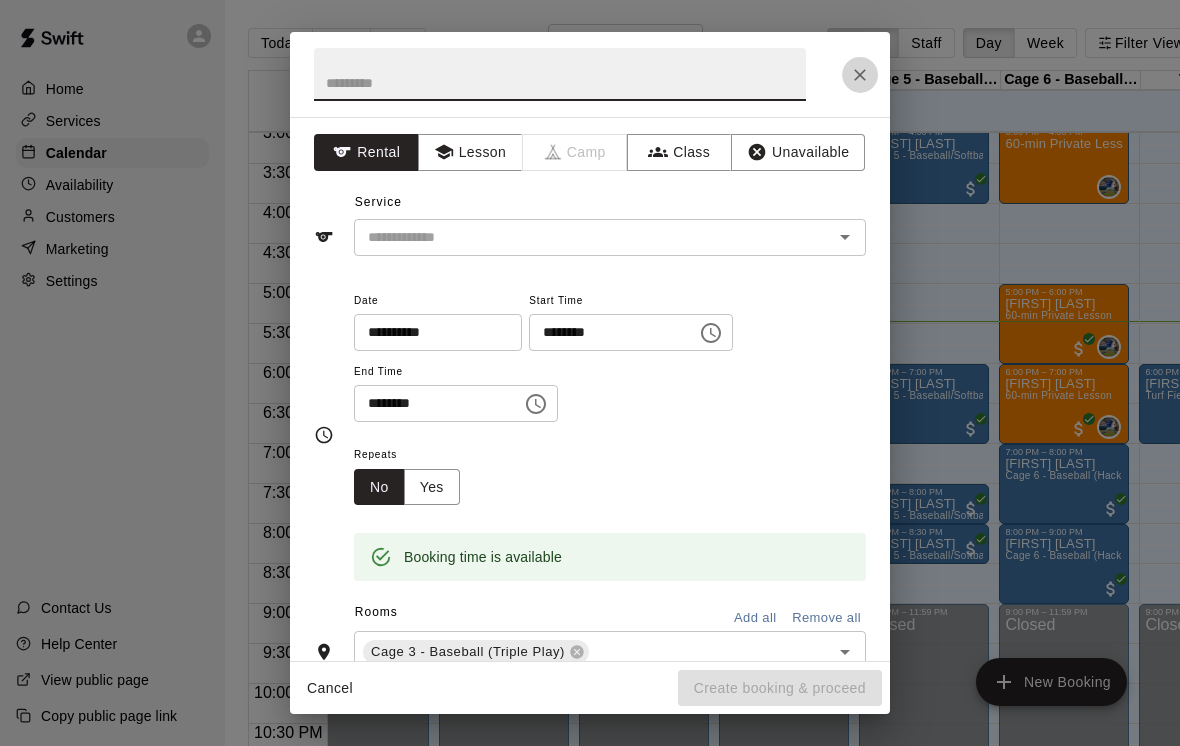 click 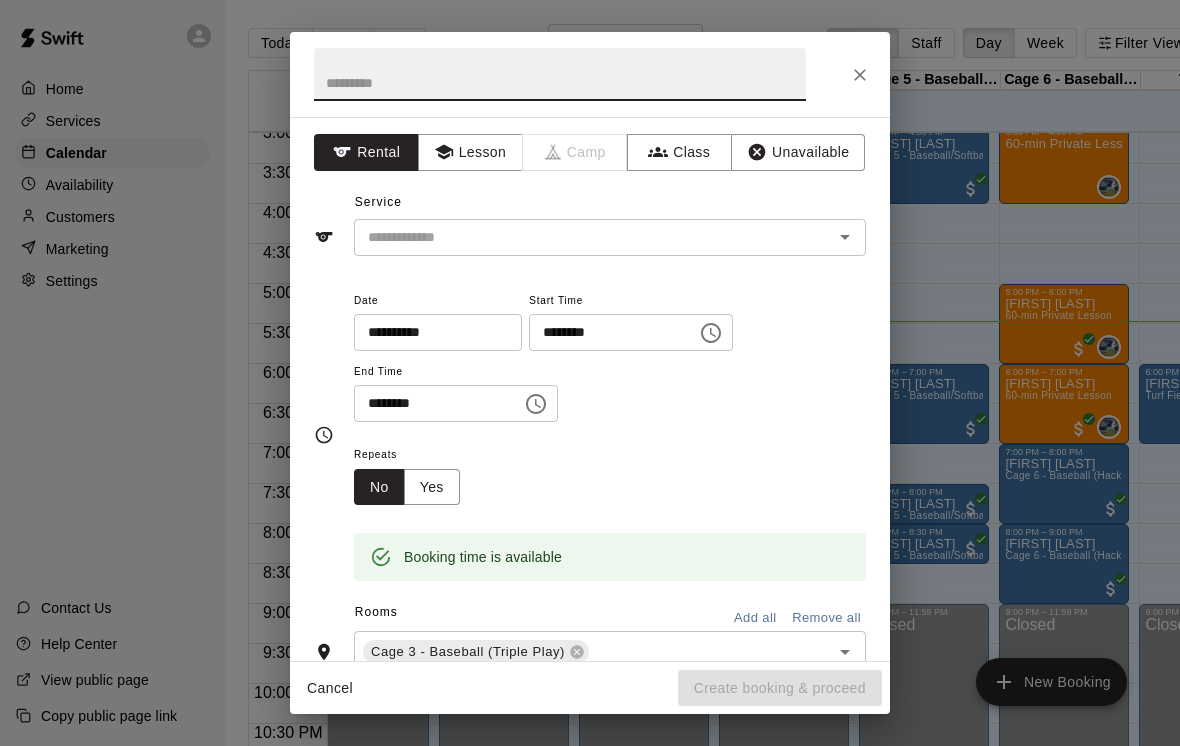 click 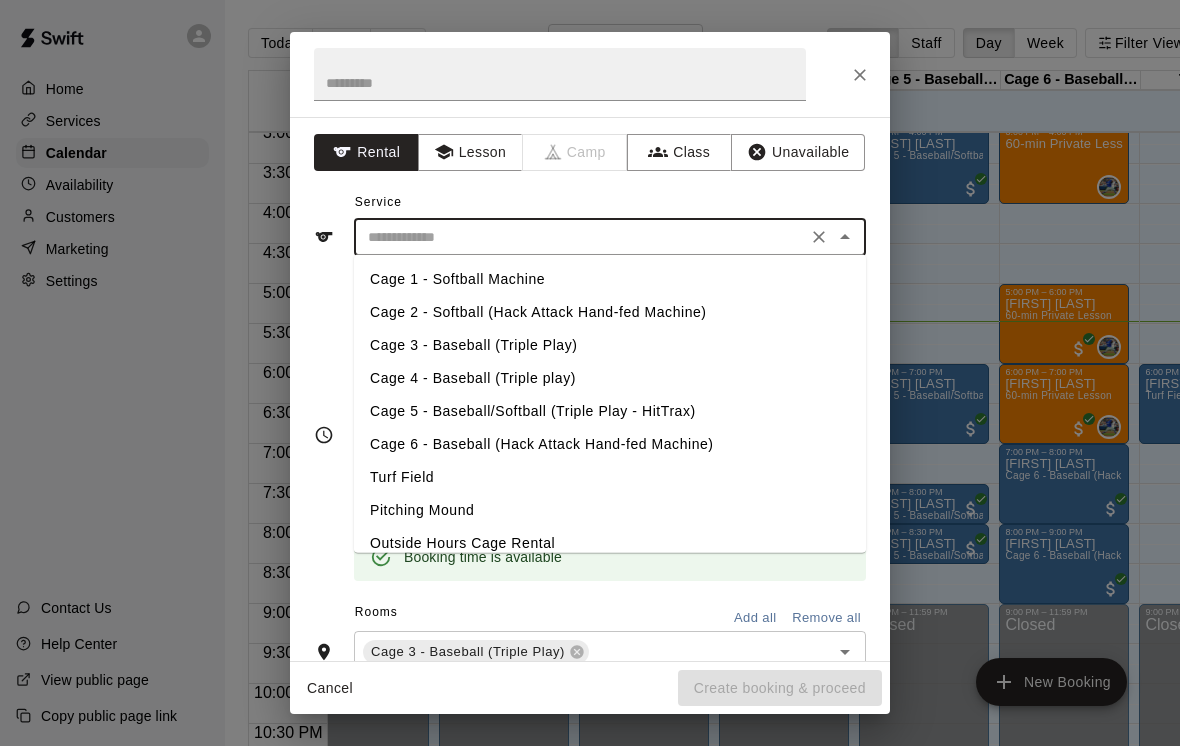 click on "Cage 3 - Baseball (Triple Play)" at bounding box center [610, 345] 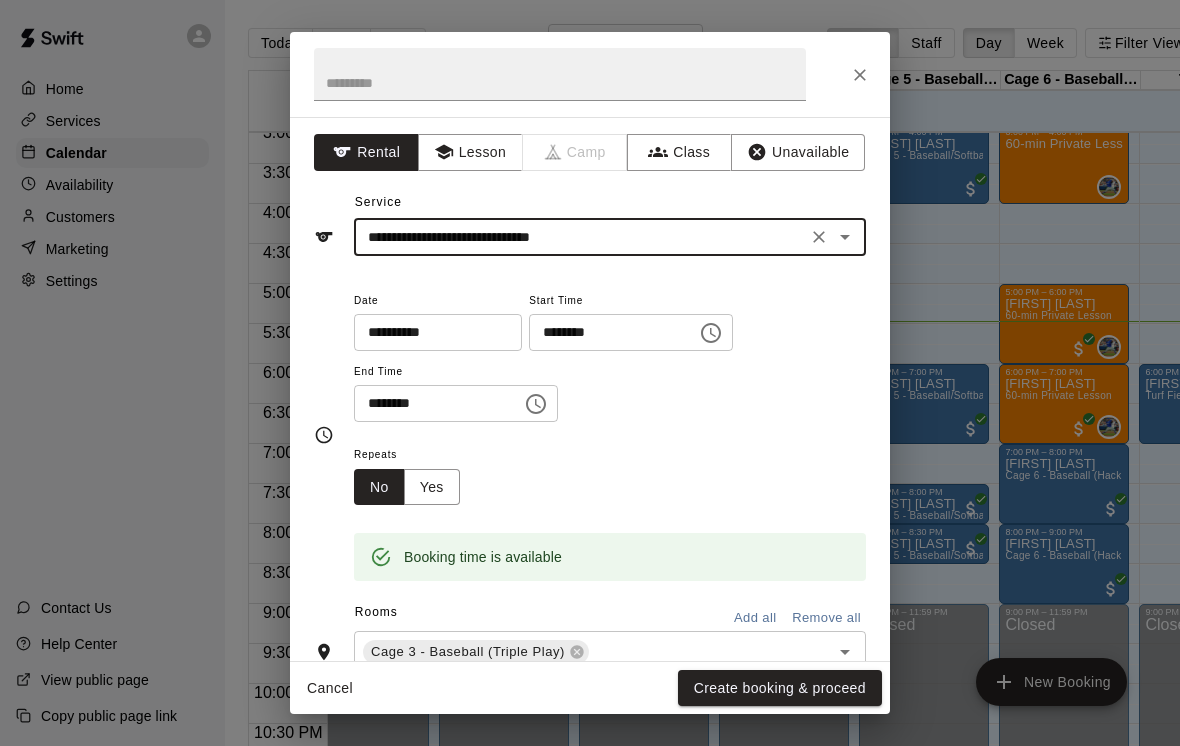 click on "Create booking & proceed" at bounding box center [780, 688] 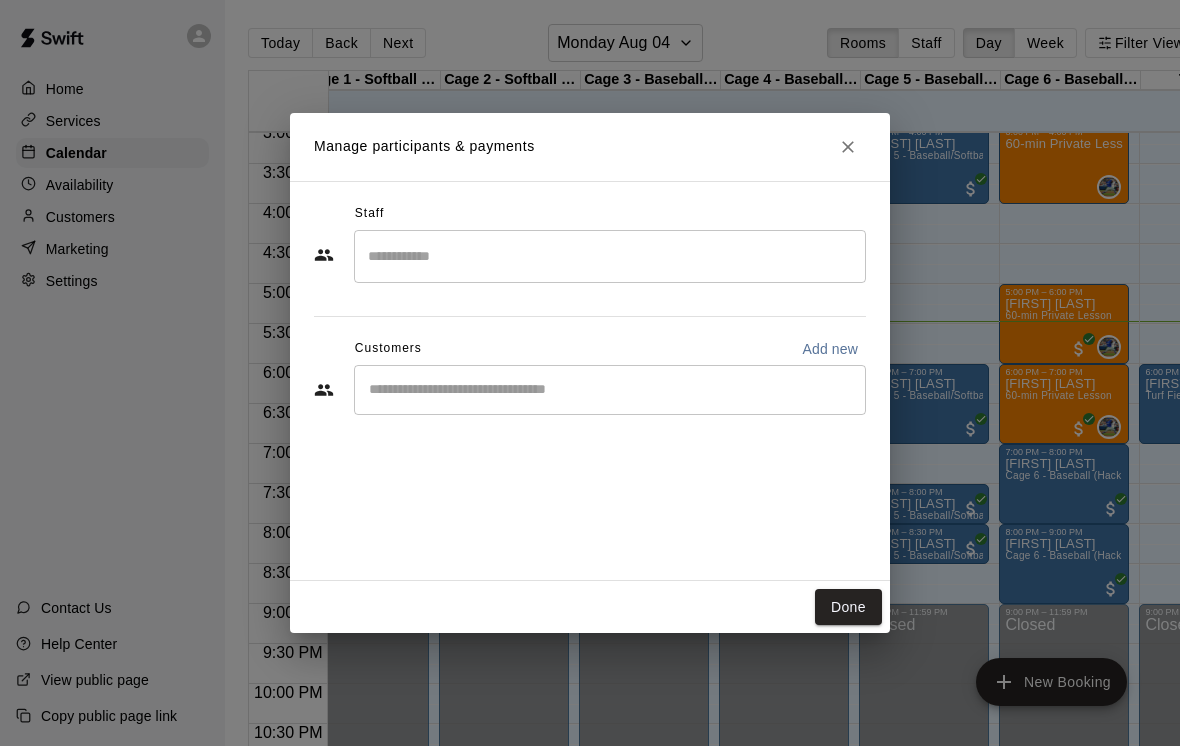 click at bounding box center [610, 390] 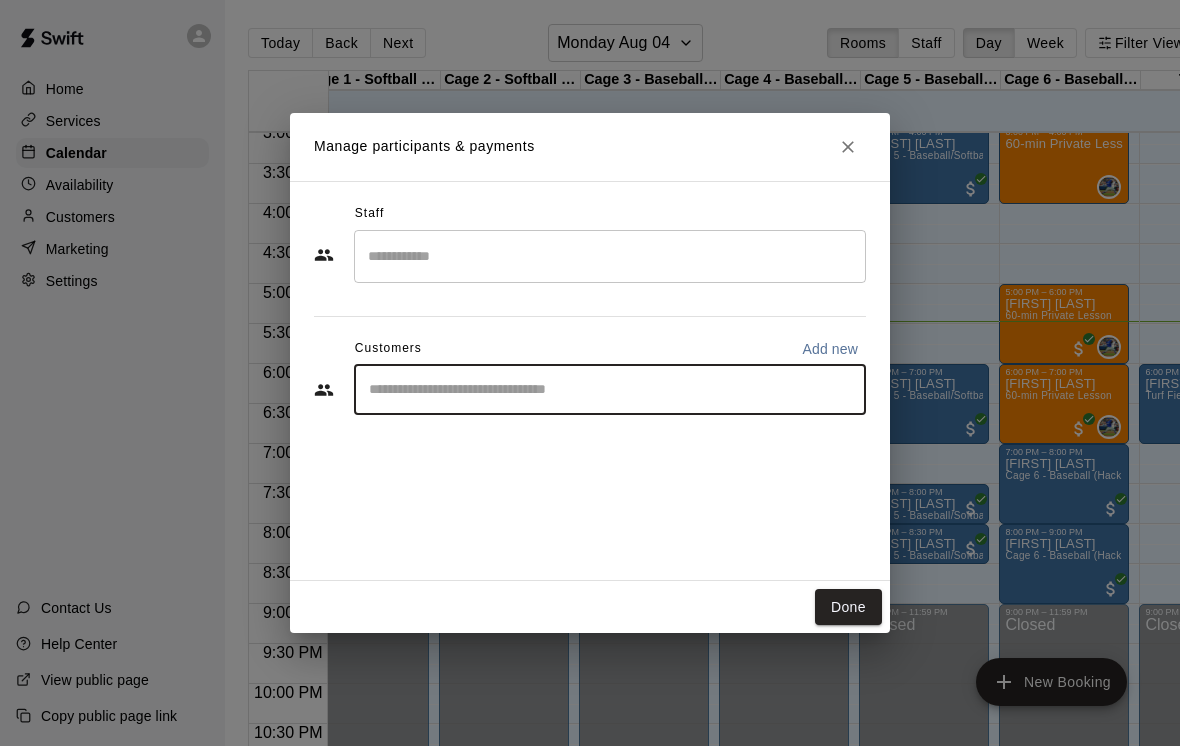 scroll, scrollTop: 0, scrollLeft: 20, axis: horizontal 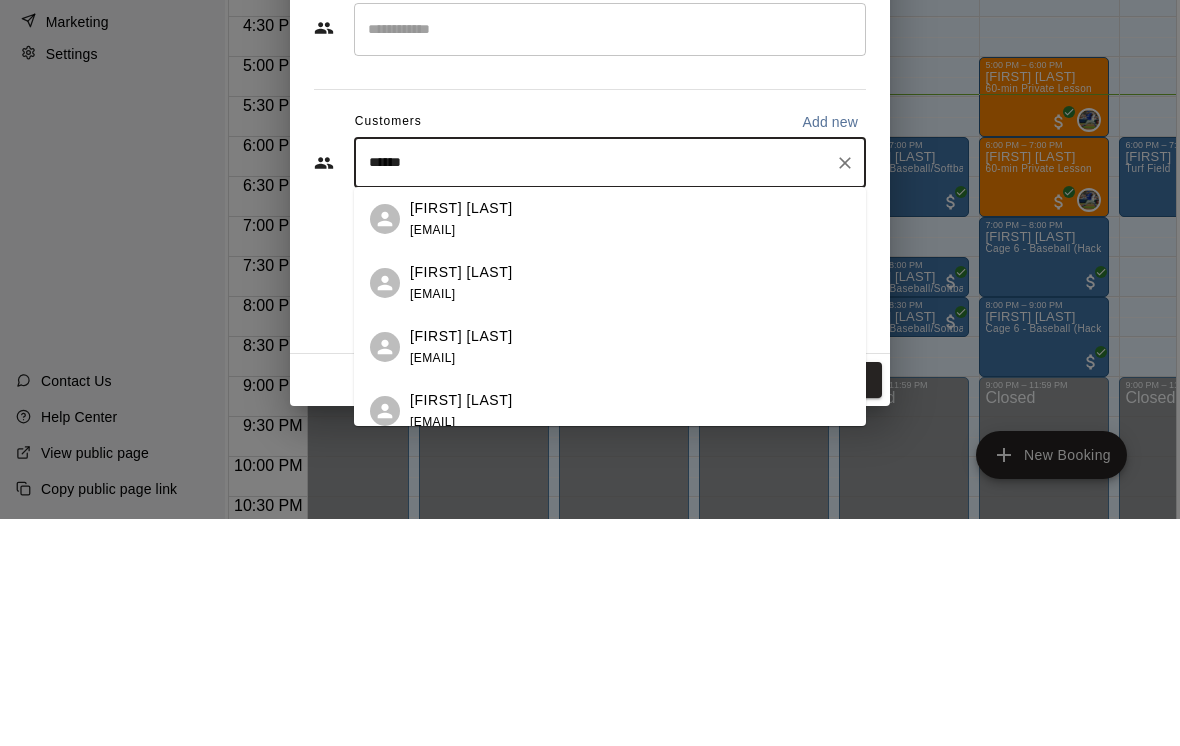 type on "******" 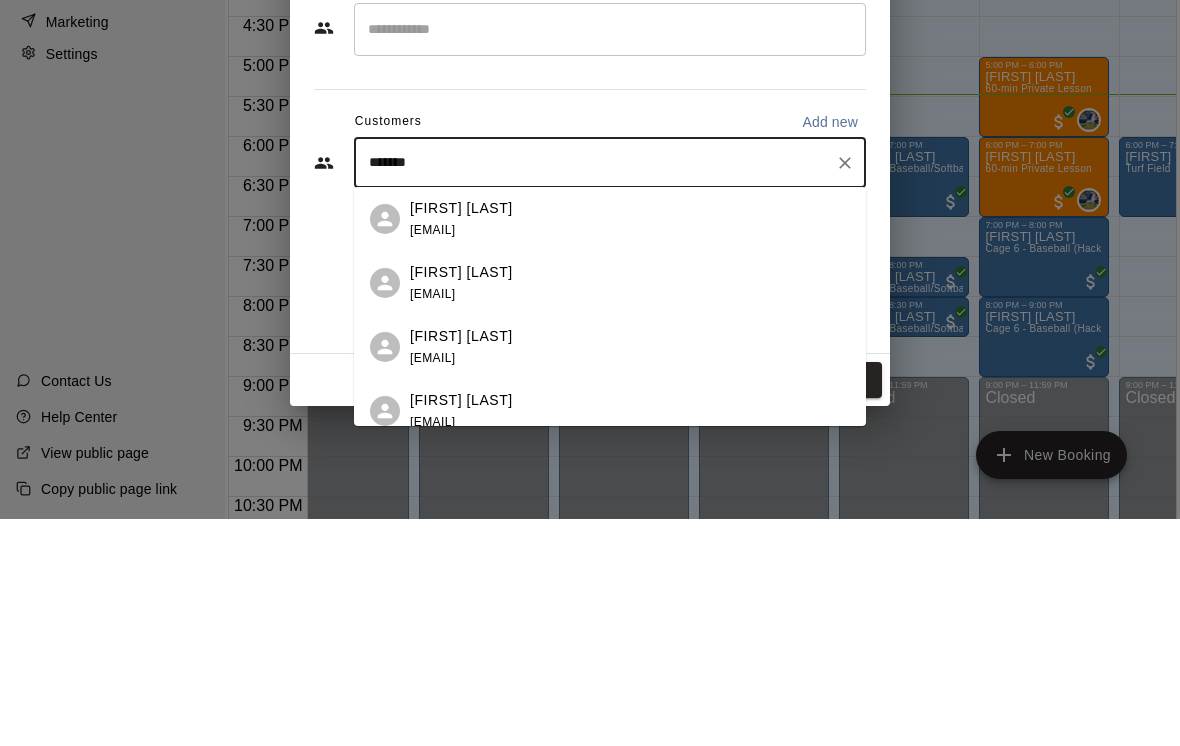 scroll, scrollTop: 63, scrollLeft: 20, axis: both 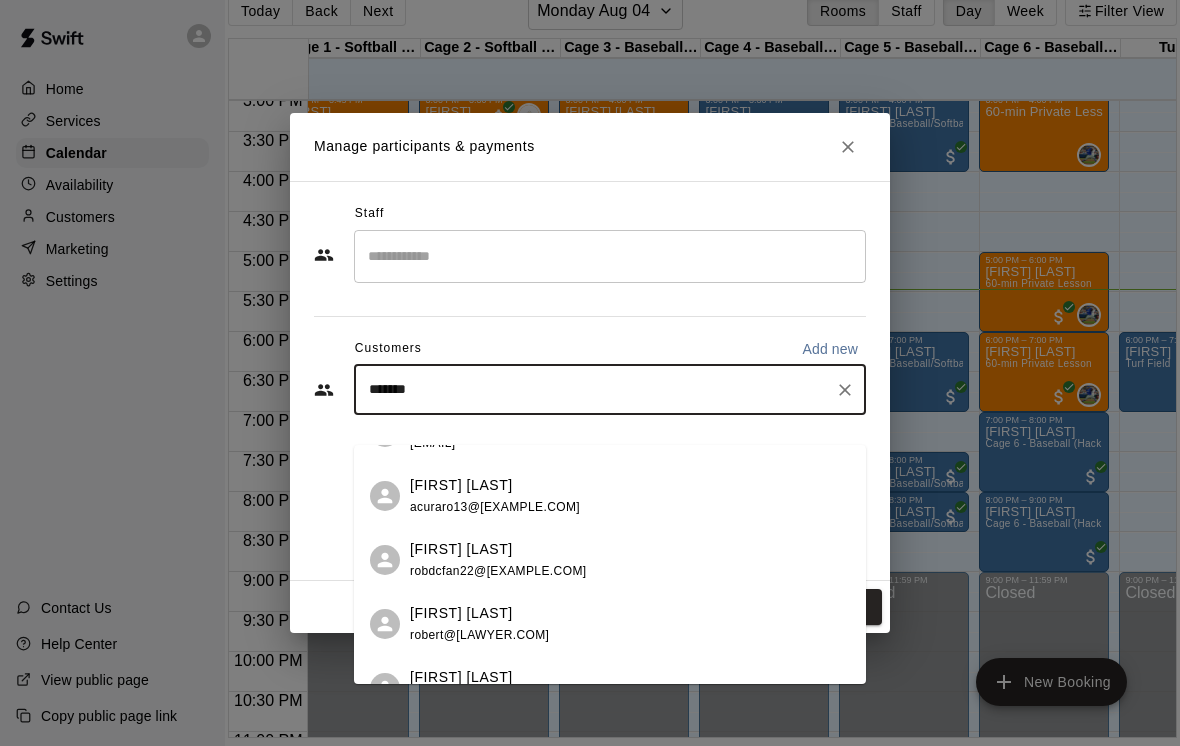 click on "[FIRST] [LAST] [EMAIL]" at bounding box center (630, 496) 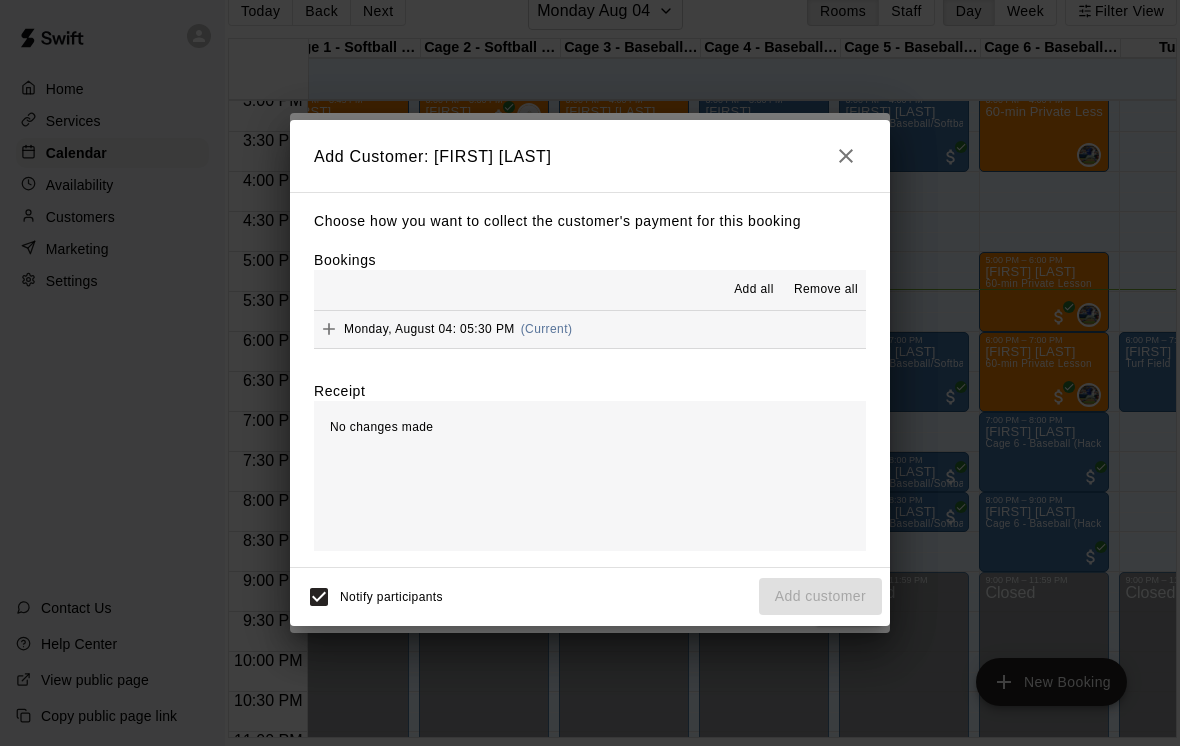 click on "Add all" at bounding box center (754, 290) 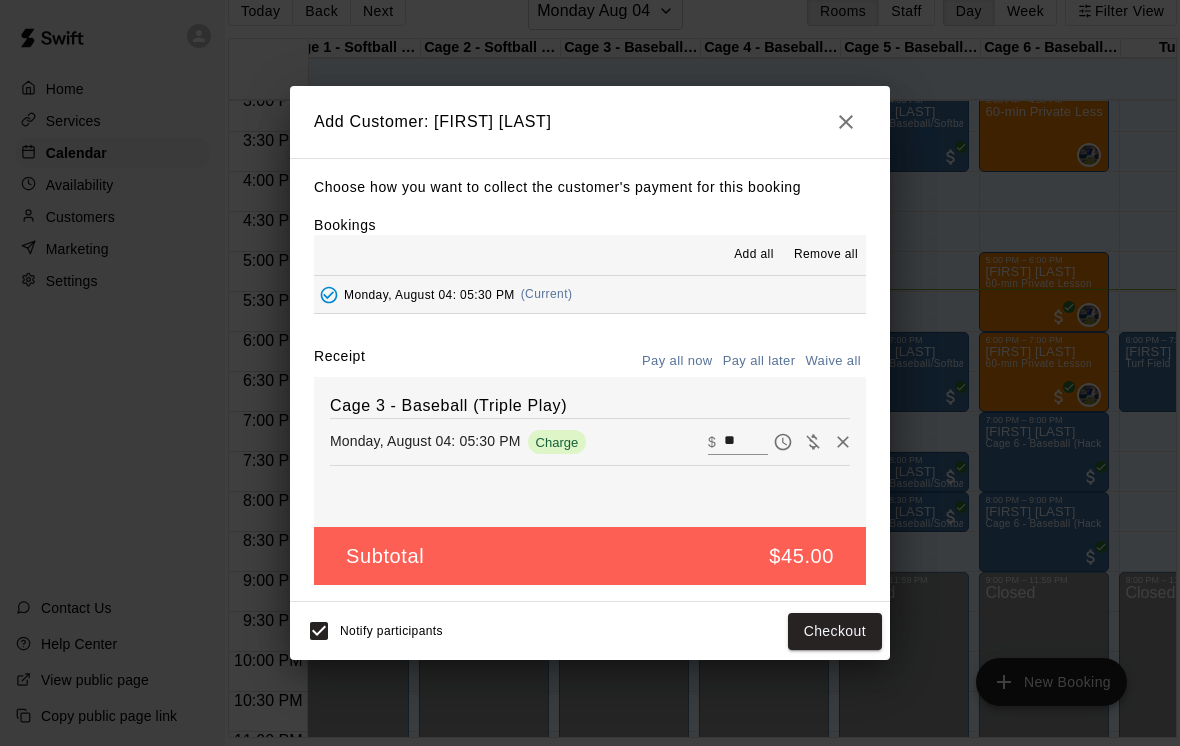 click on "Add Customer: [FIRST] [LAST] Choose how you want to collect the customer's payment for this booking Bookings Add all Remove all Monday, August 04: 05:30 PM (Current) Receipt Pay all now Pay all later Waive all Cage 3 - Baseball (Triple Play) Monday, August 04: 05:30 PM Charge $ Subtotal $45.00 Notify participants Checkout" at bounding box center [590, 373] 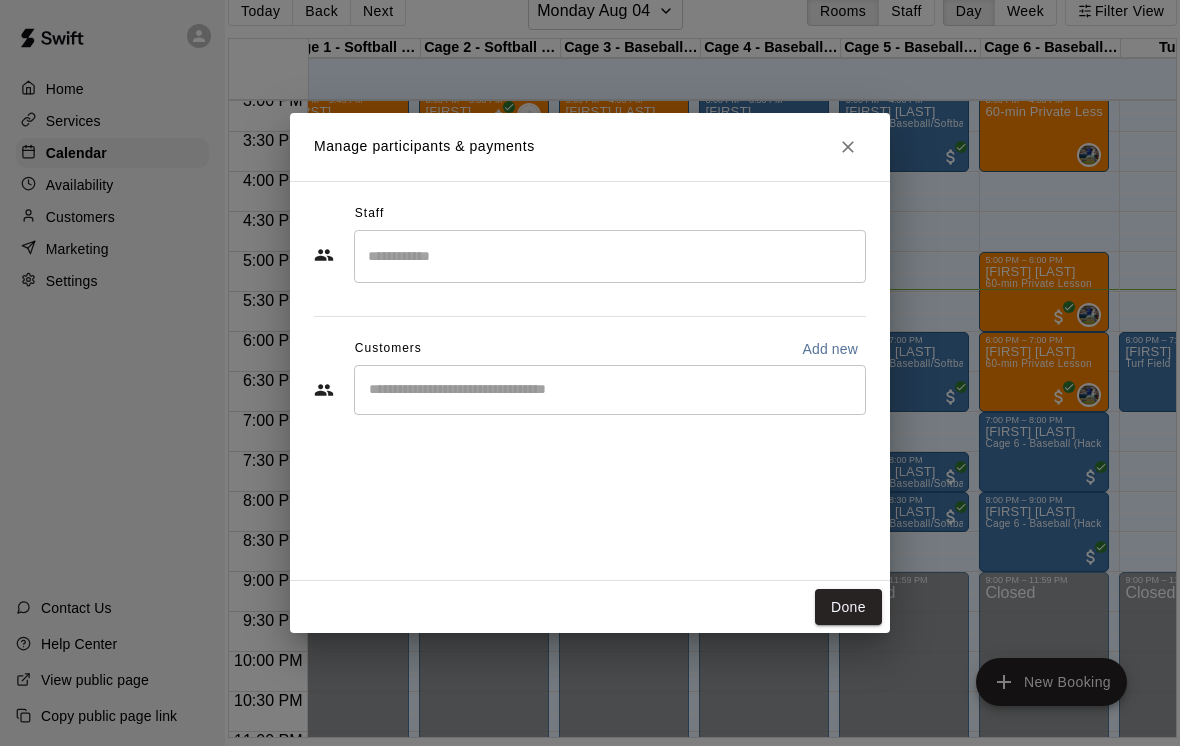 click on "​" at bounding box center [610, 390] 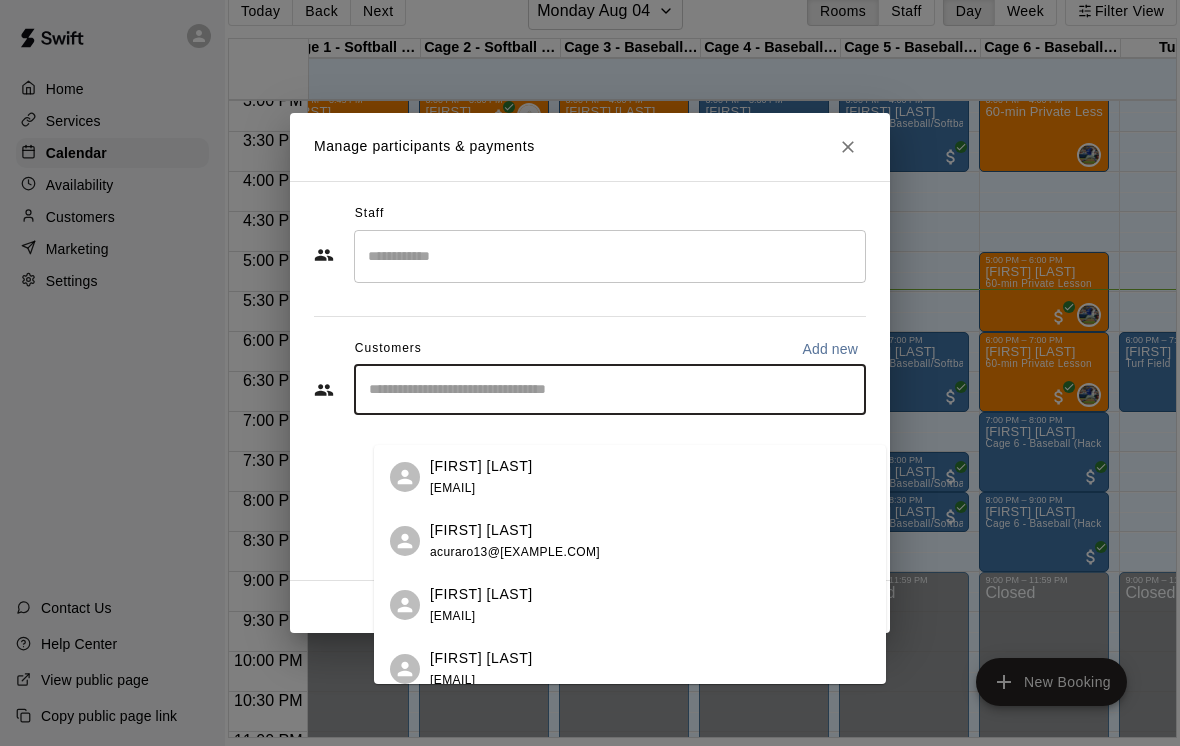 scroll, scrollTop: 63, scrollLeft: 40, axis: both 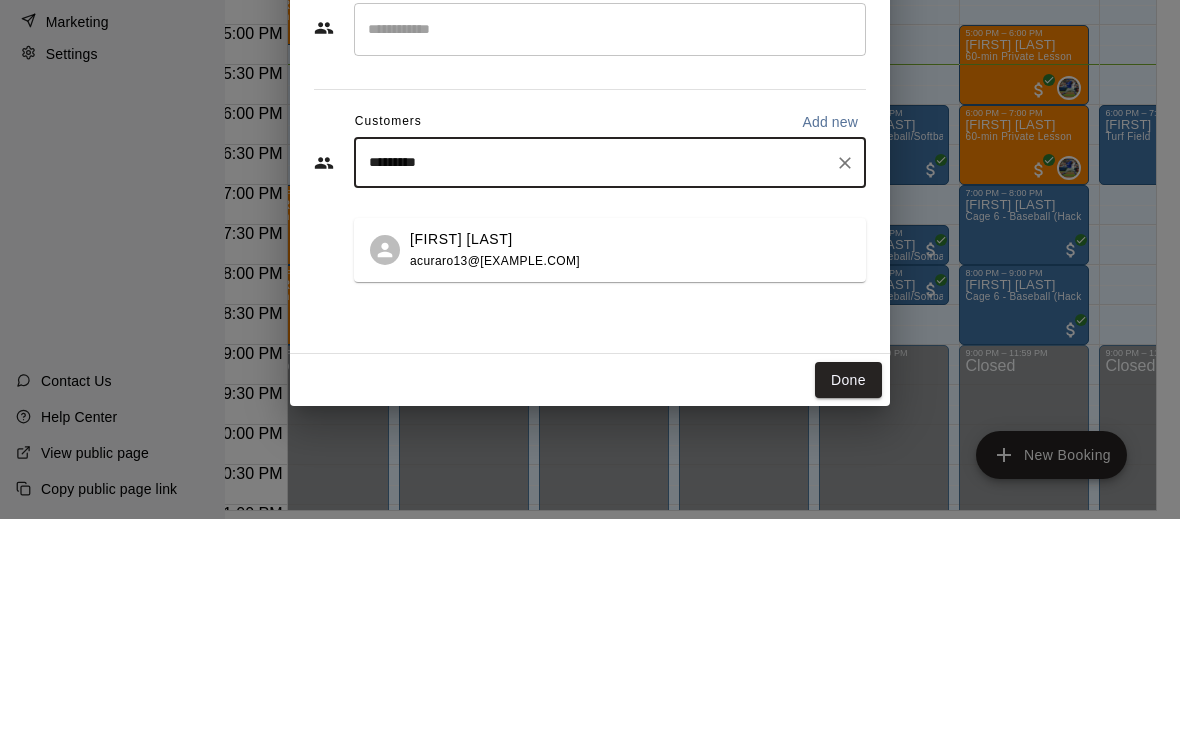 type on "**********" 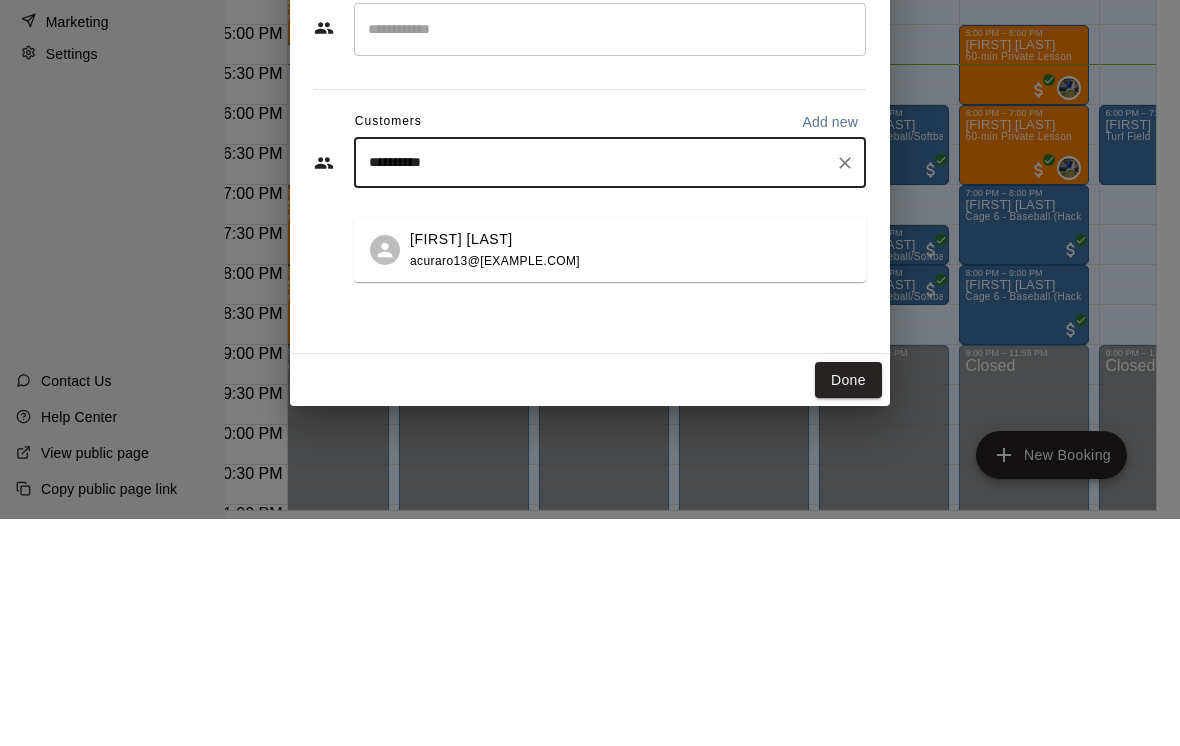 click on "[FIRST] [LAST] [EMAIL]" at bounding box center (630, 477) 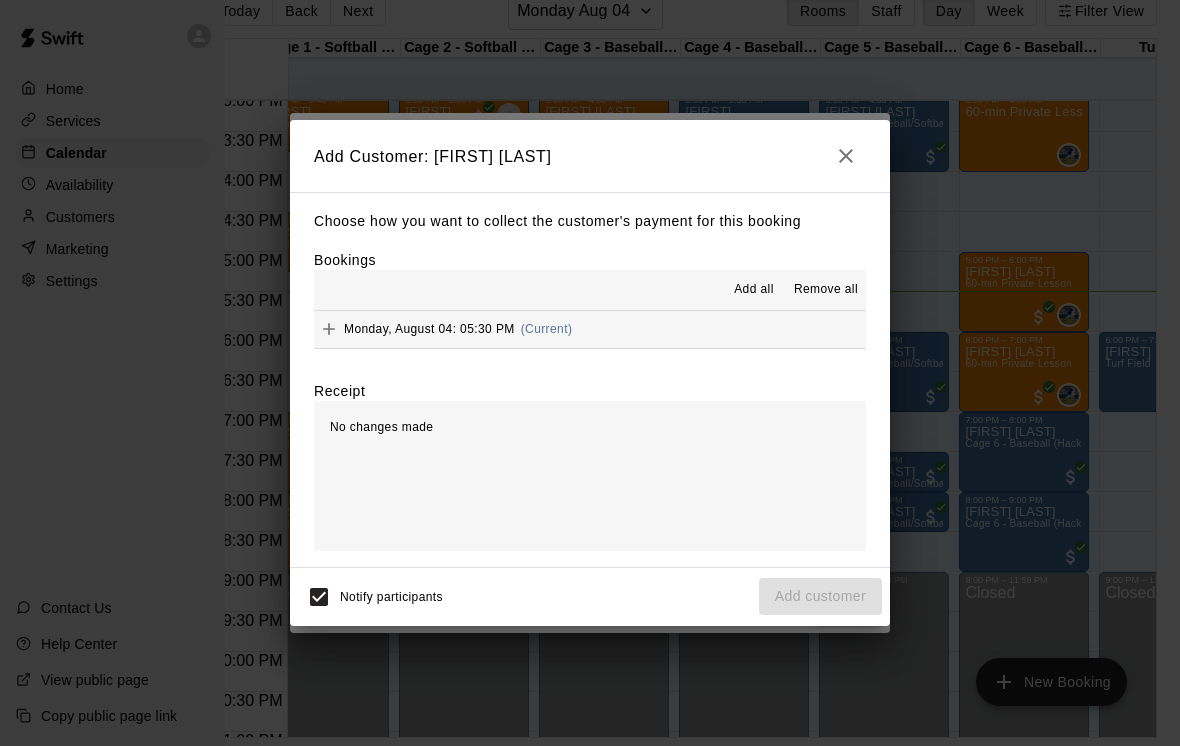 click on "Add all" at bounding box center (754, 290) 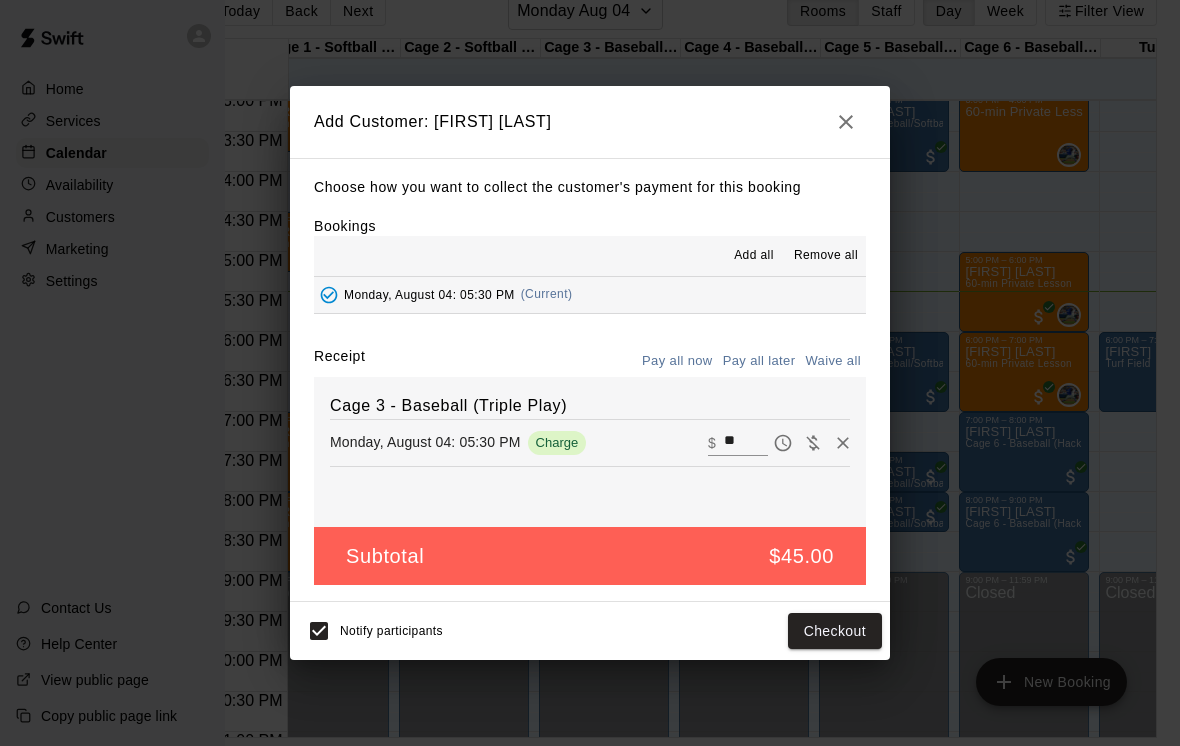 click on "Checkout" at bounding box center (835, 631) 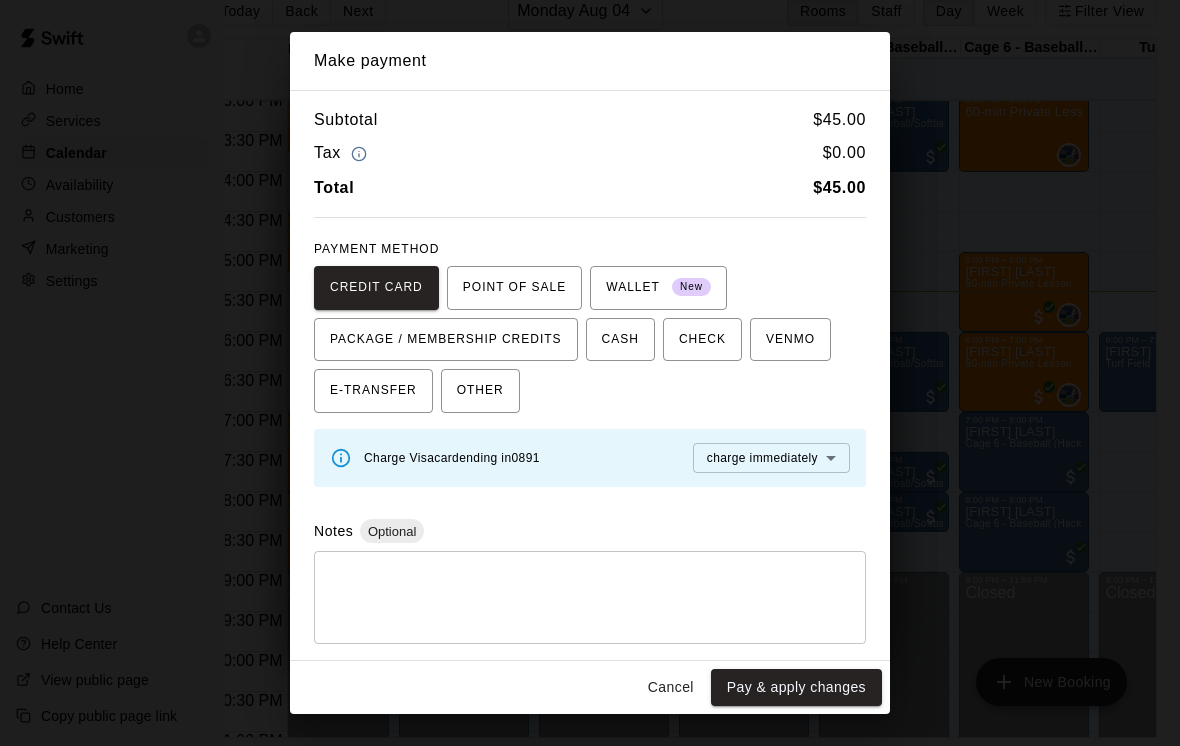 click on "Pay & apply changes" at bounding box center [796, 687] 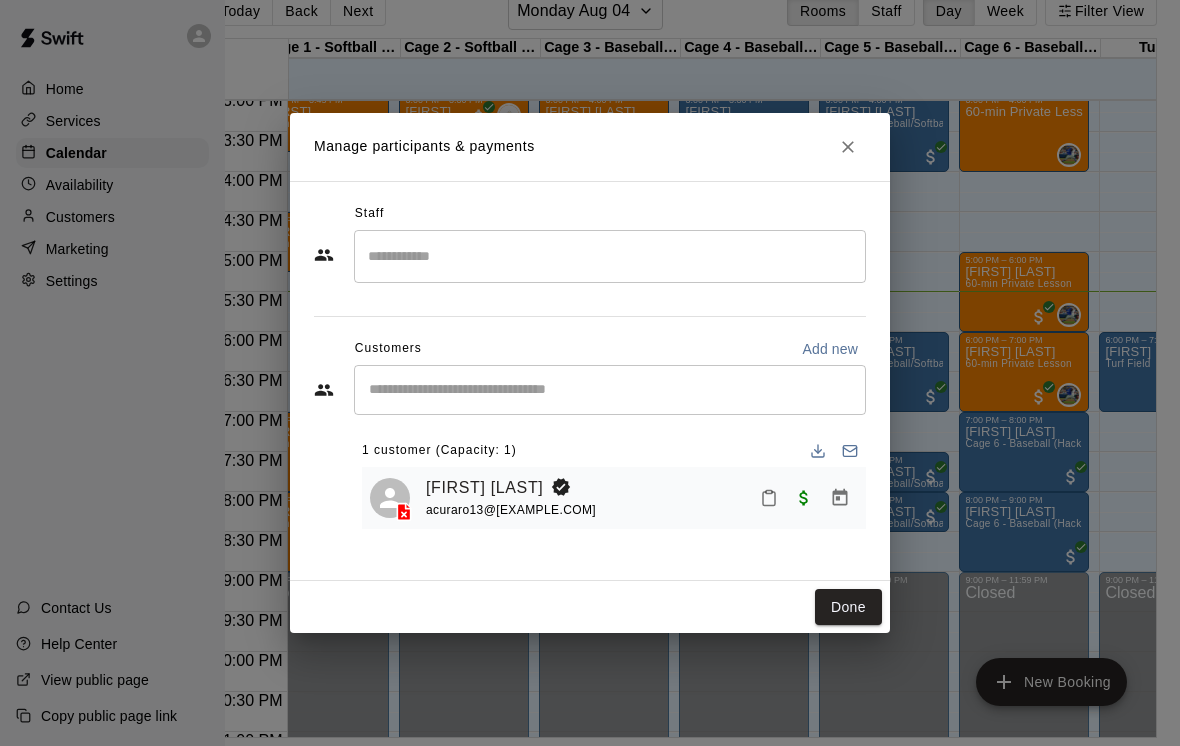 click on "Manage participants & payments" at bounding box center [590, 147] 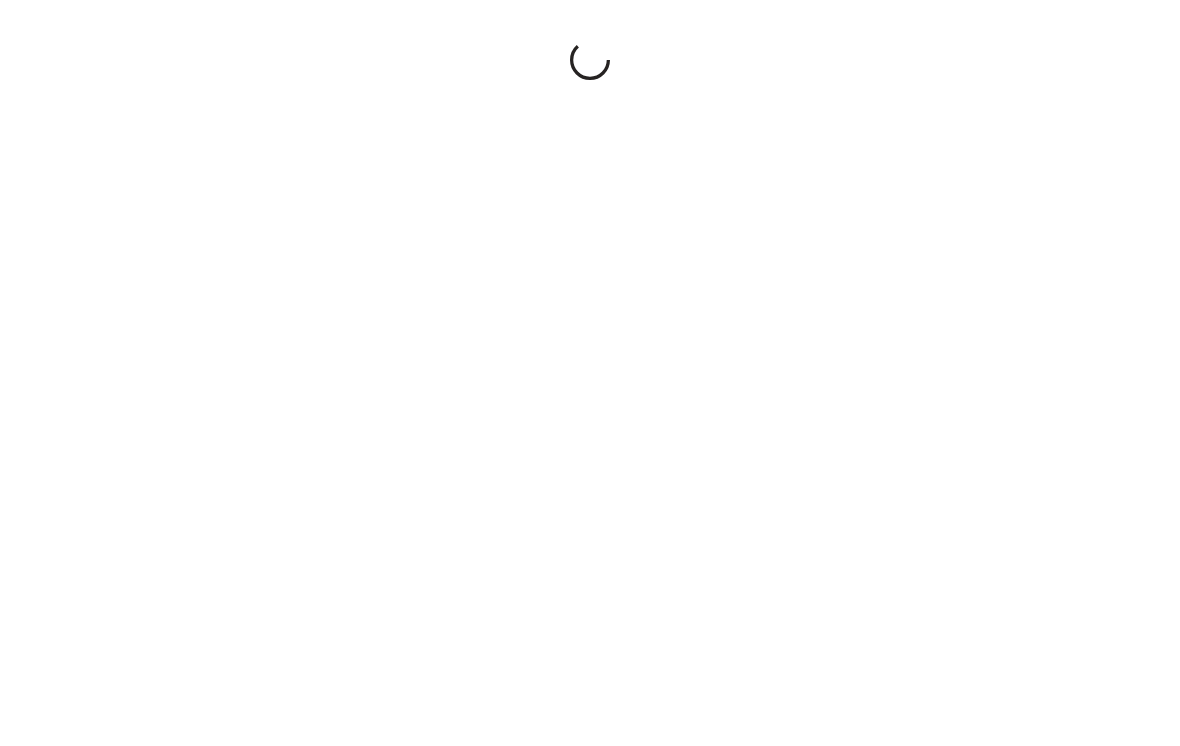 scroll, scrollTop: 0, scrollLeft: 0, axis: both 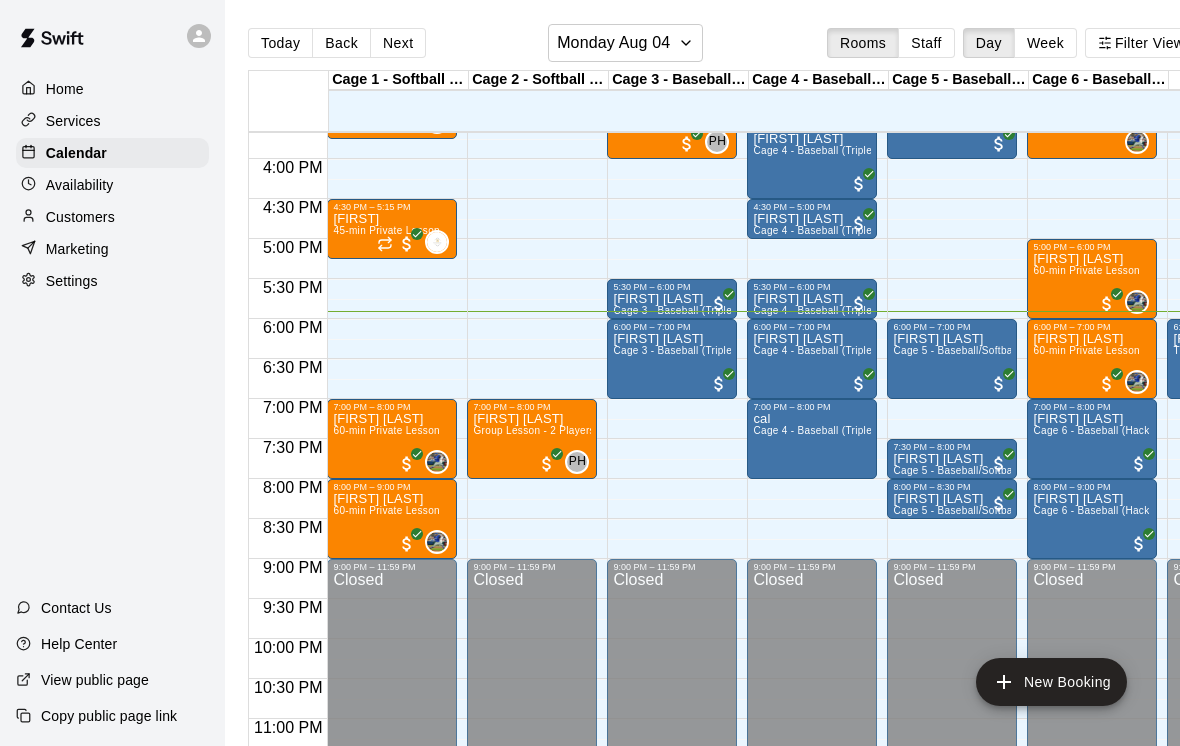 click on "Cage 4 - Baseball (Triple play)" at bounding box center (825, 310) 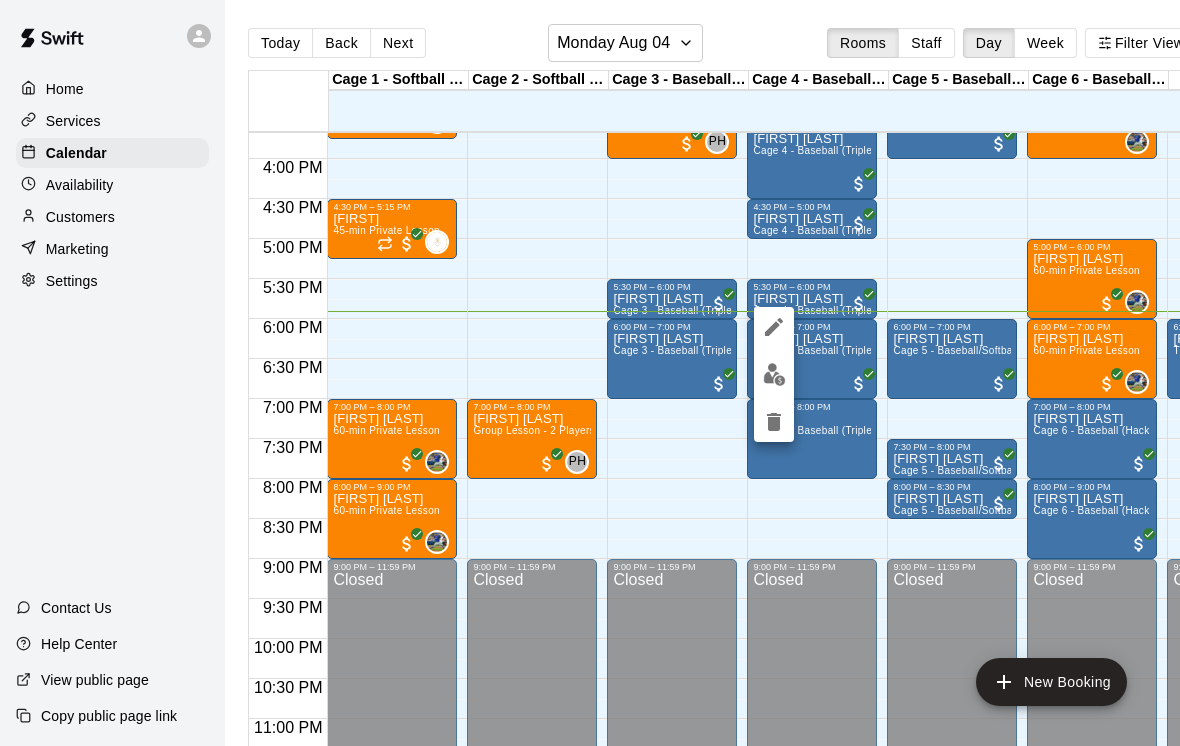click at bounding box center (590, 373) 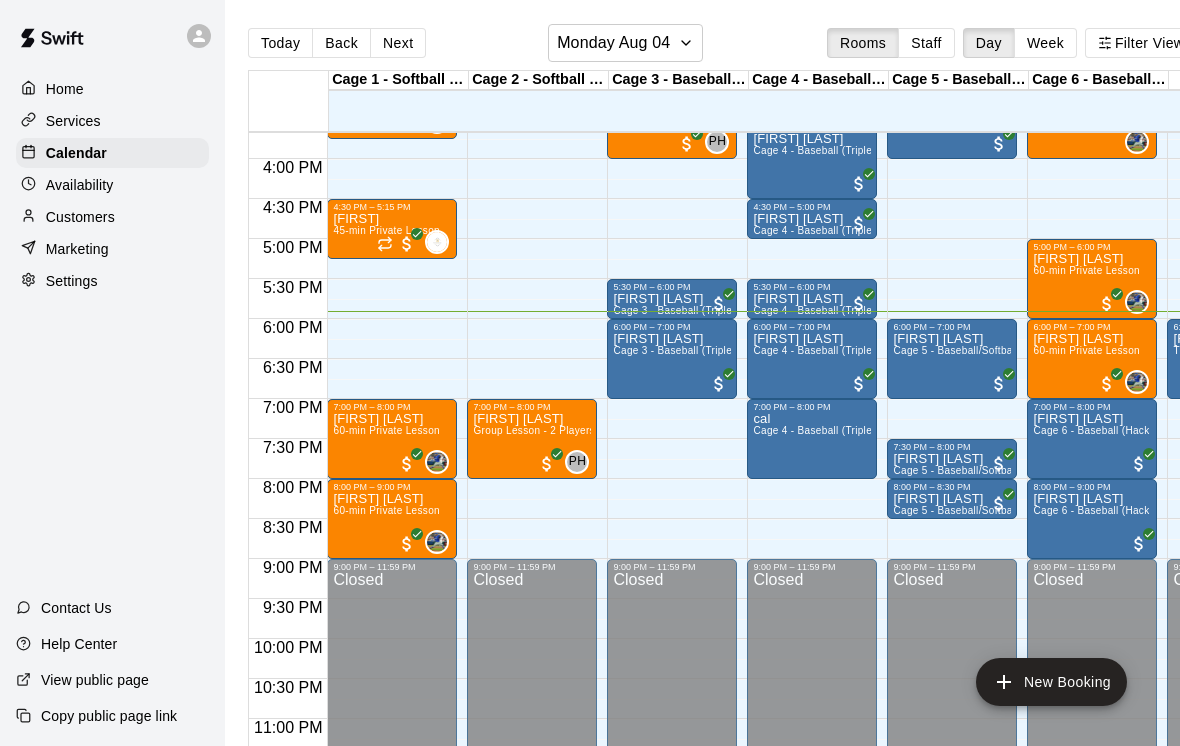click on "Cage 4 - Baseball (Triple play)" at bounding box center [825, 350] 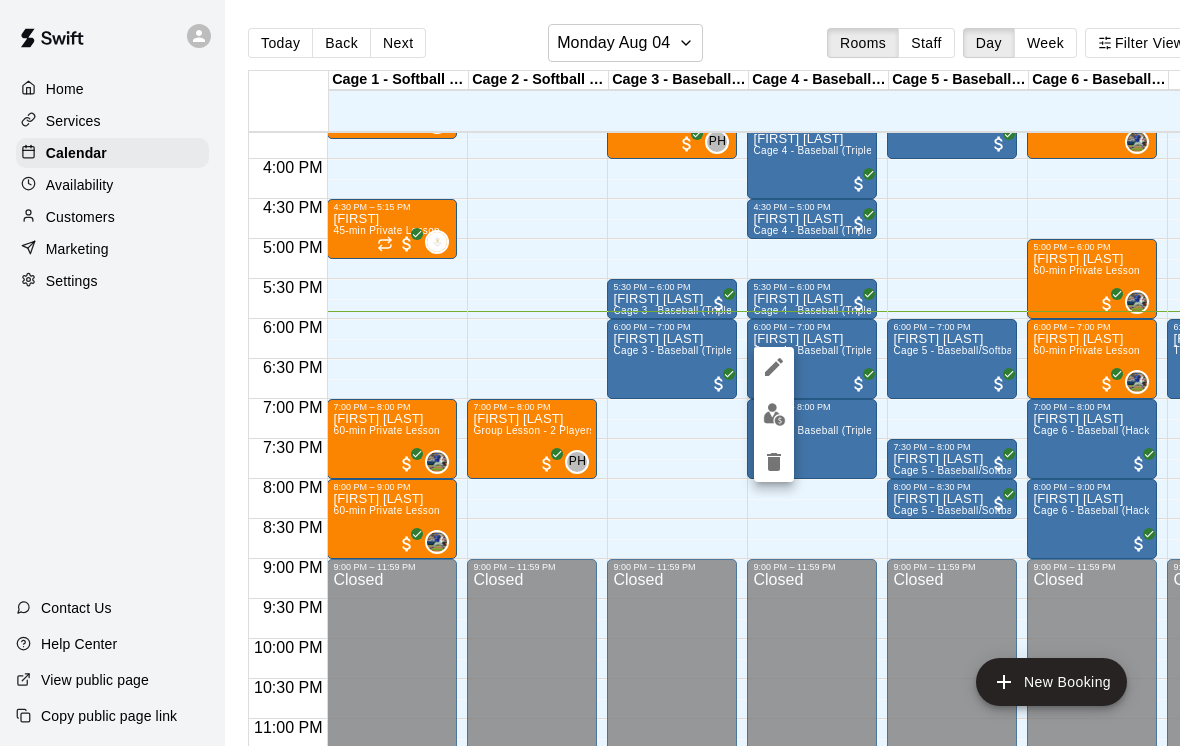 click at bounding box center [774, 414] 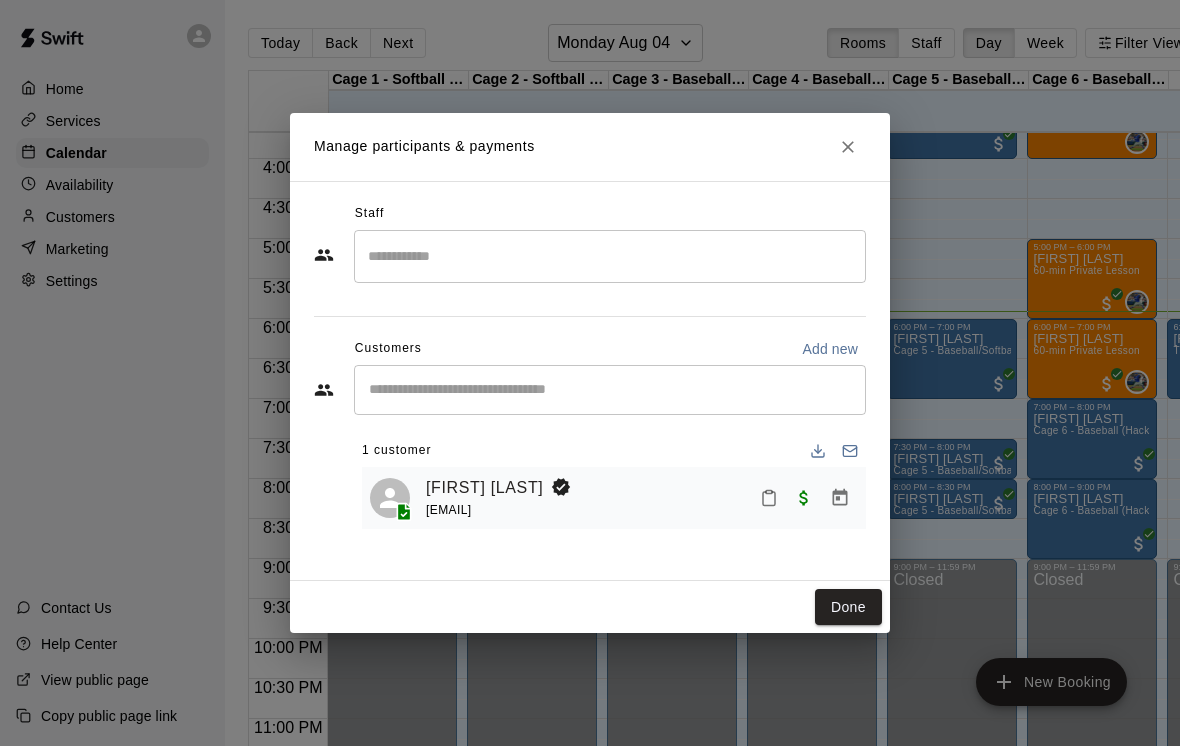 click on "[FIRST] [LAST]" at bounding box center [484, 488] 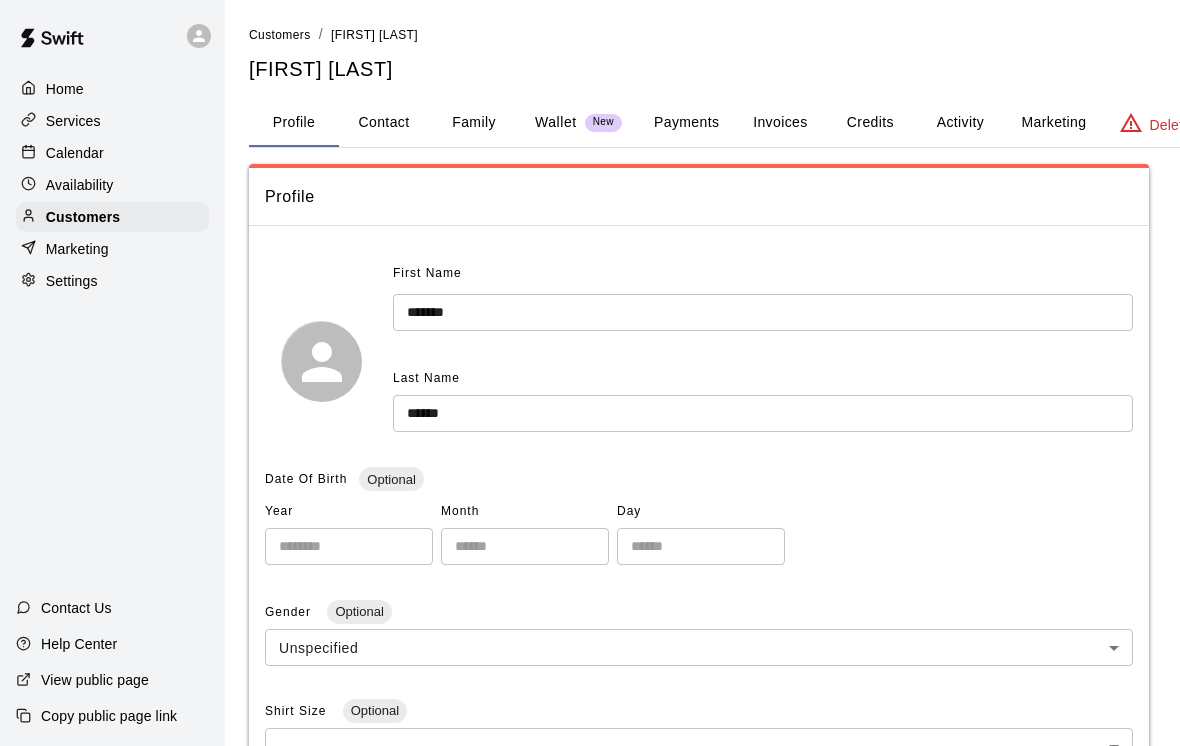click on "Calendar" at bounding box center [75, 153] 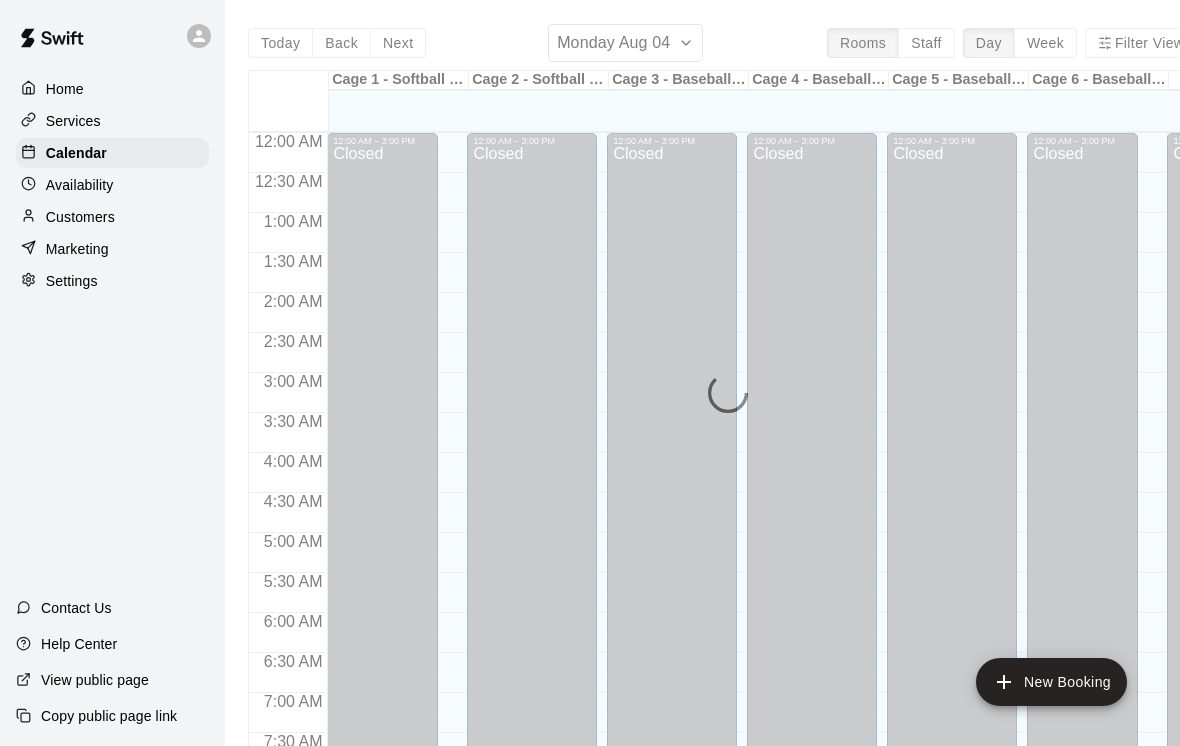 scroll, scrollTop: 1194, scrollLeft: 0, axis: vertical 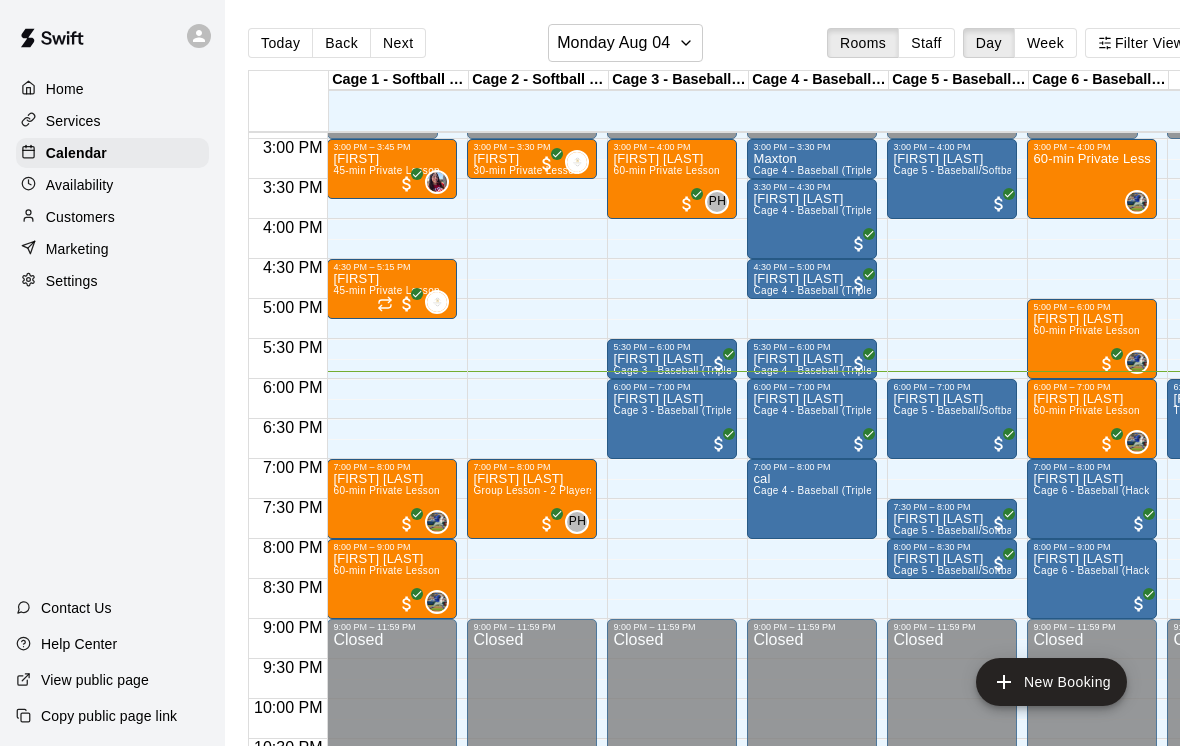 click on "Chase Burton Cage 4 - Baseball (Triple play)" at bounding box center [812, 765] 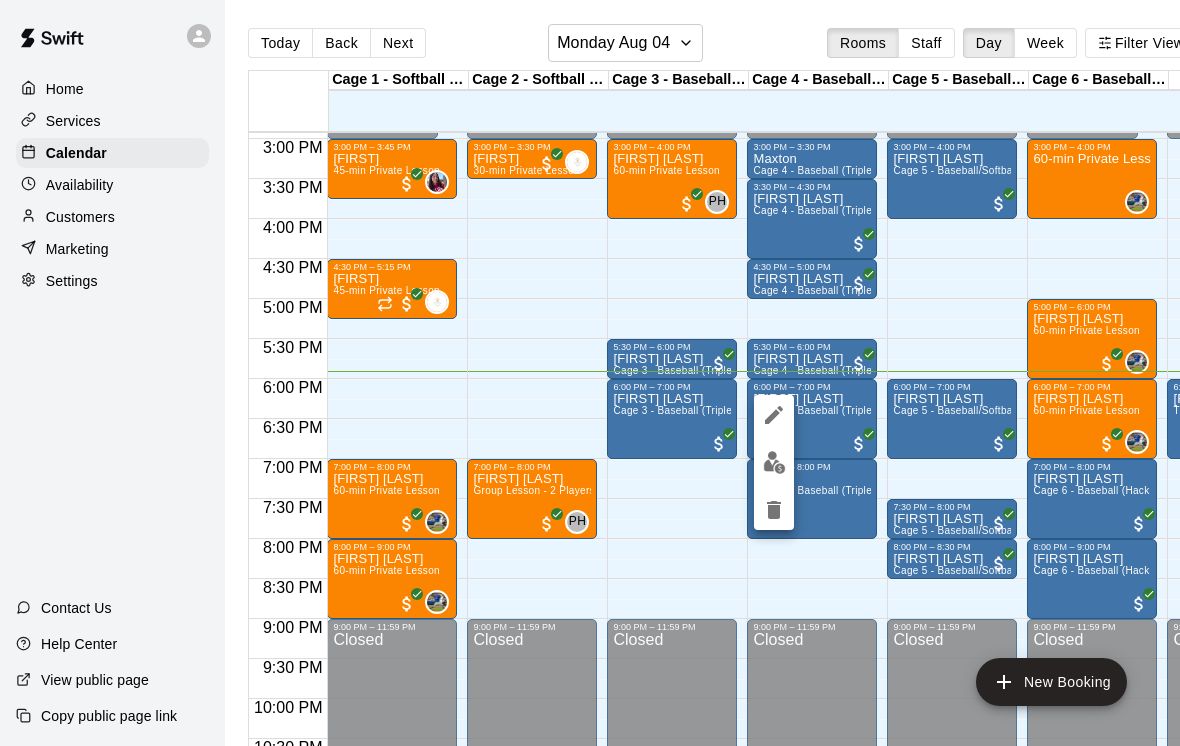 click at bounding box center (774, 462) 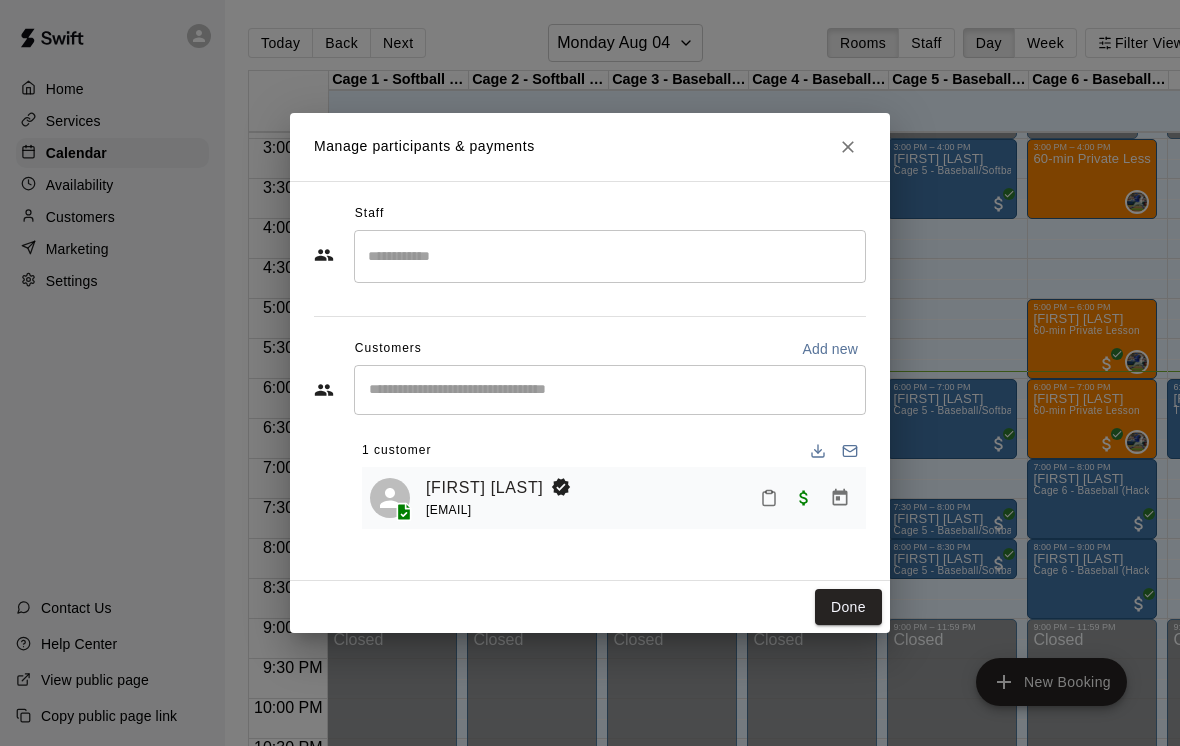 click at bounding box center [848, 147] 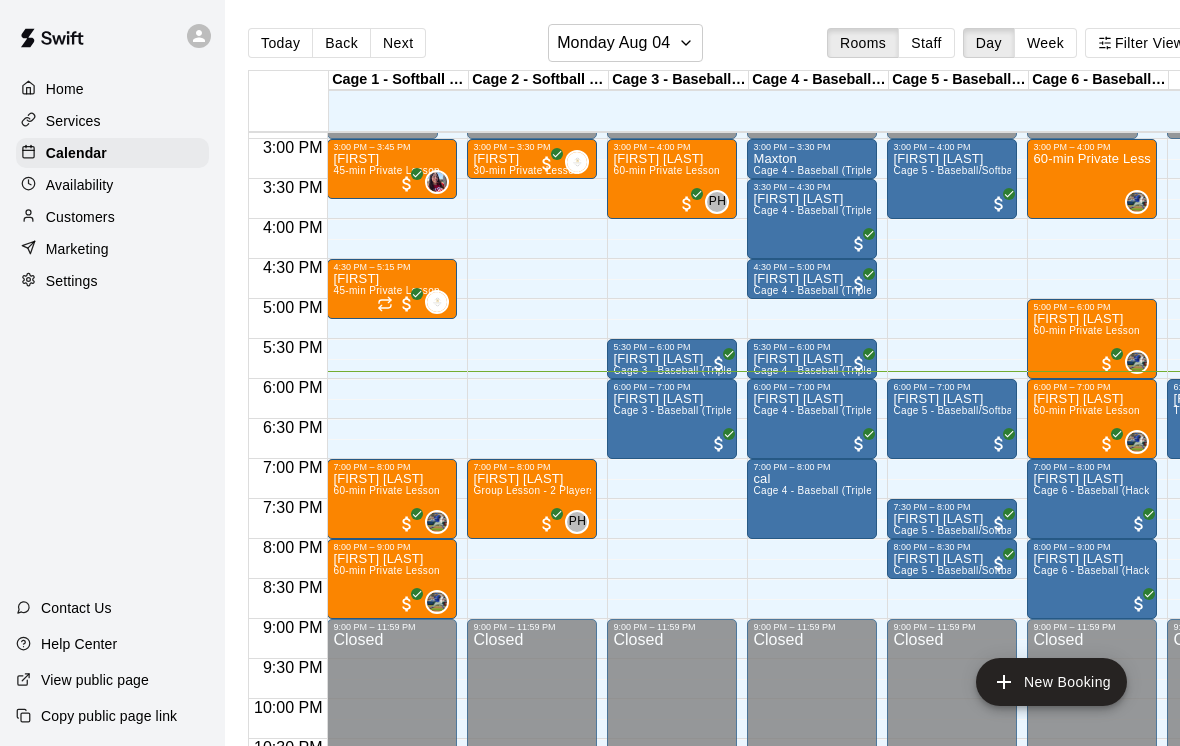 click on "Andrew Sanchez Cage 3 - Baseball (Triple Play)" at bounding box center [672, 765] 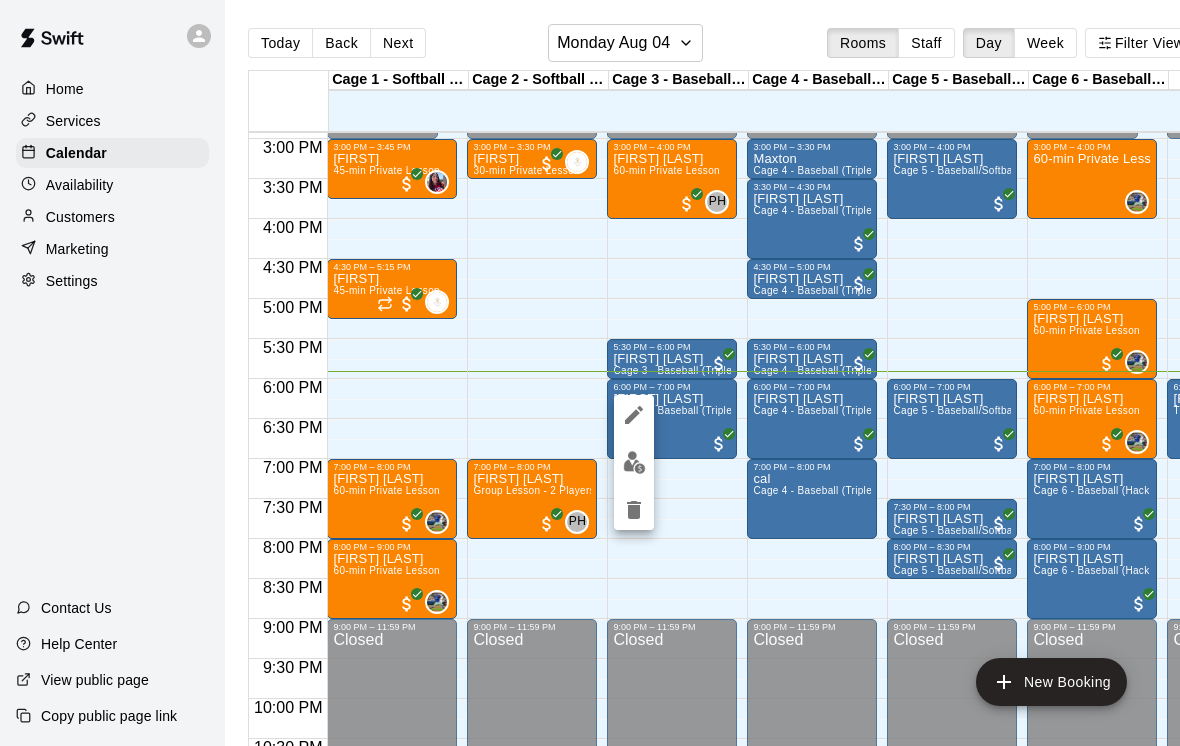 click at bounding box center (634, 462) 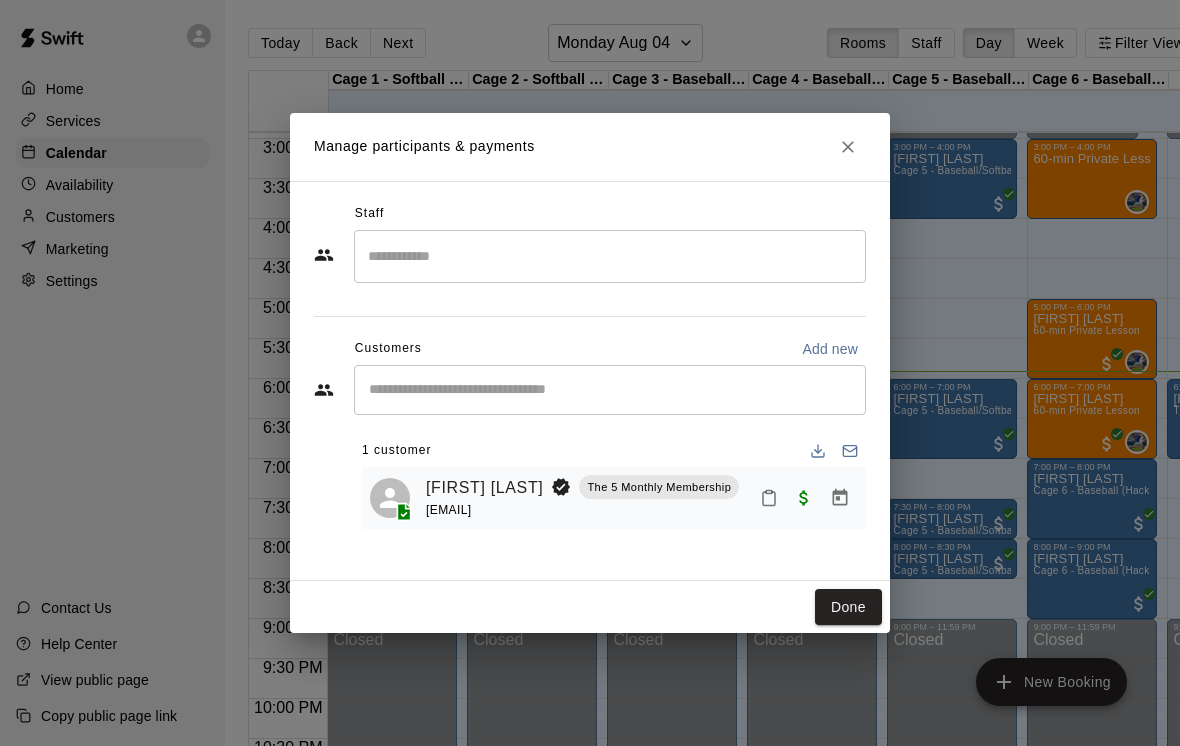 click at bounding box center [848, 147] 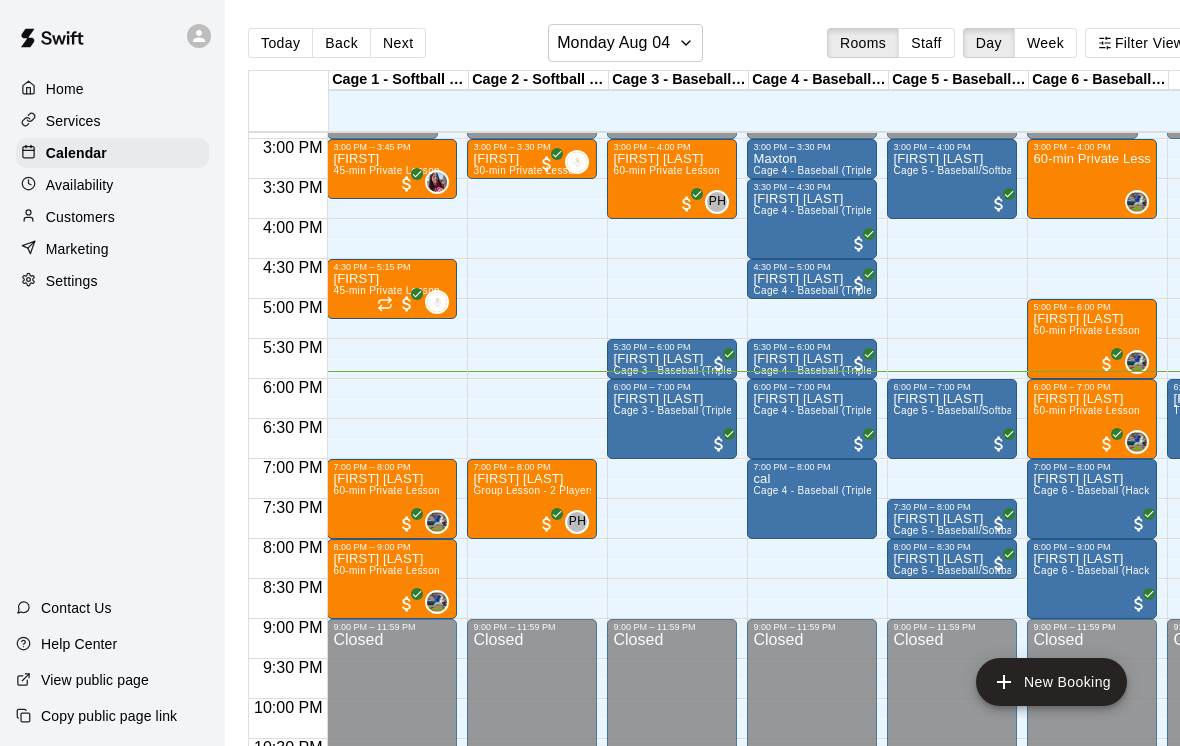 click on "Cage 5 - Baseball/Softball  (Triple Play - HitTrax)" at bounding box center [1007, 410] 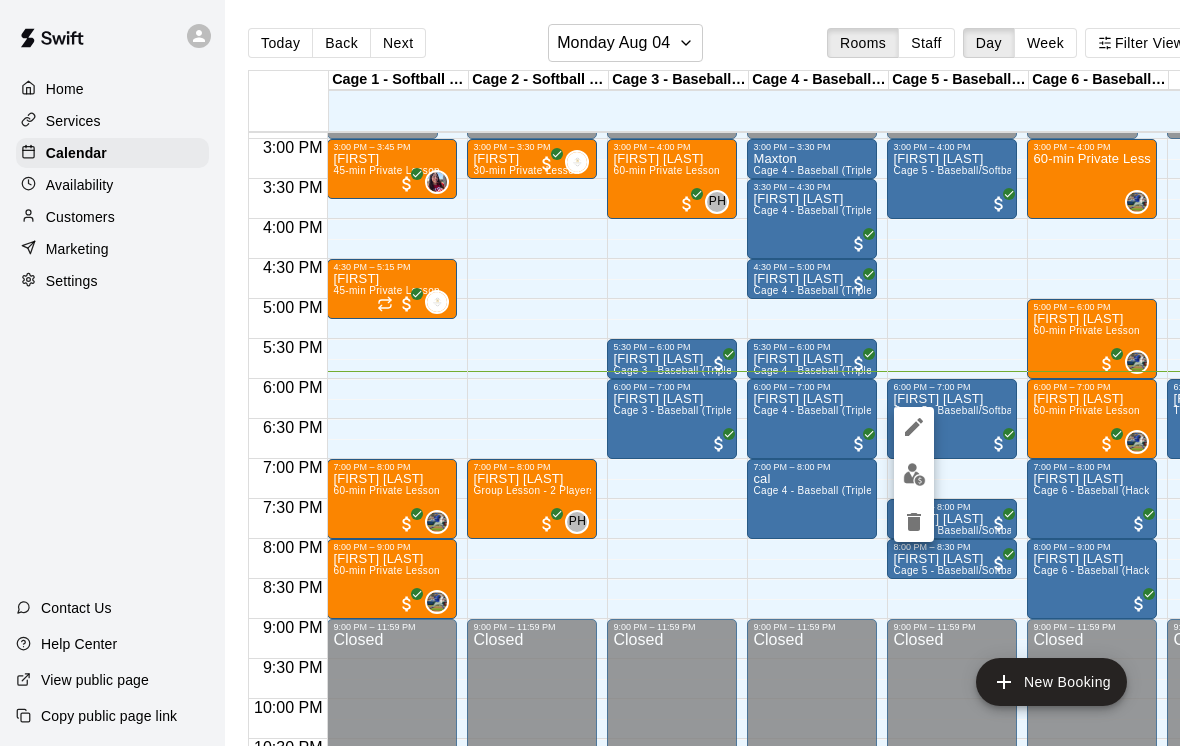 click at bounding box center (914, 474) 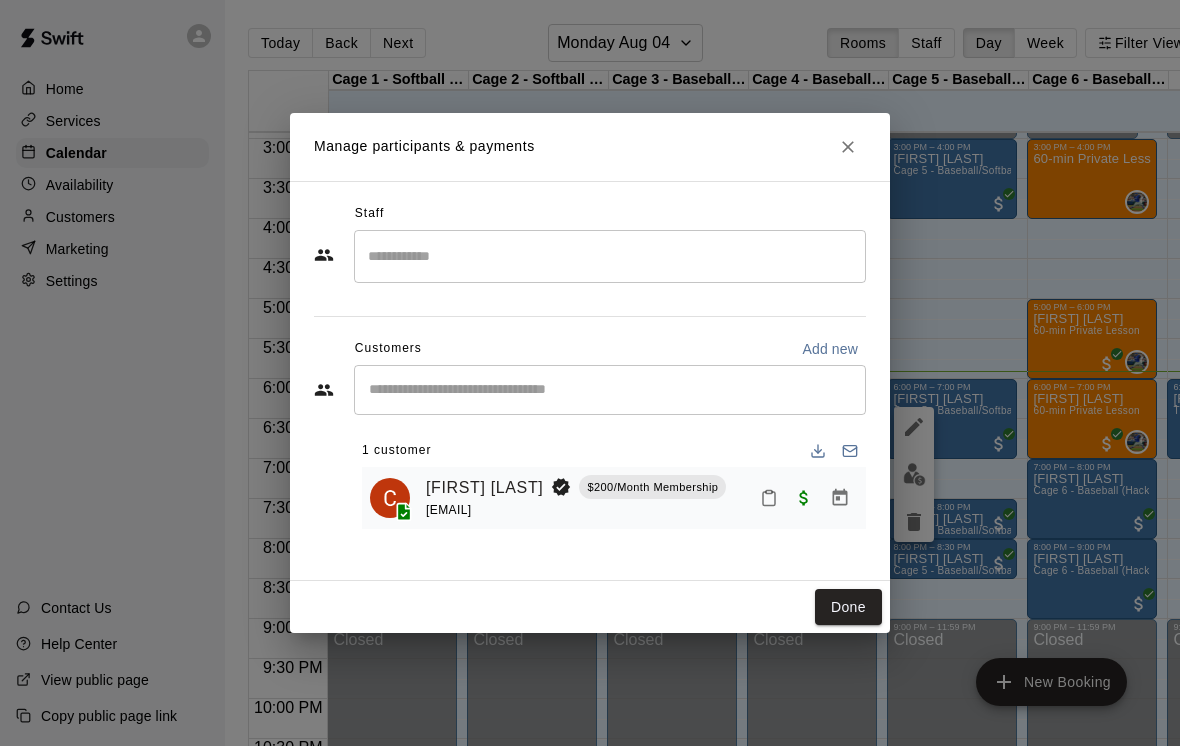 click on "[FIRST] [LAST]" at bounding box center [484, 488] 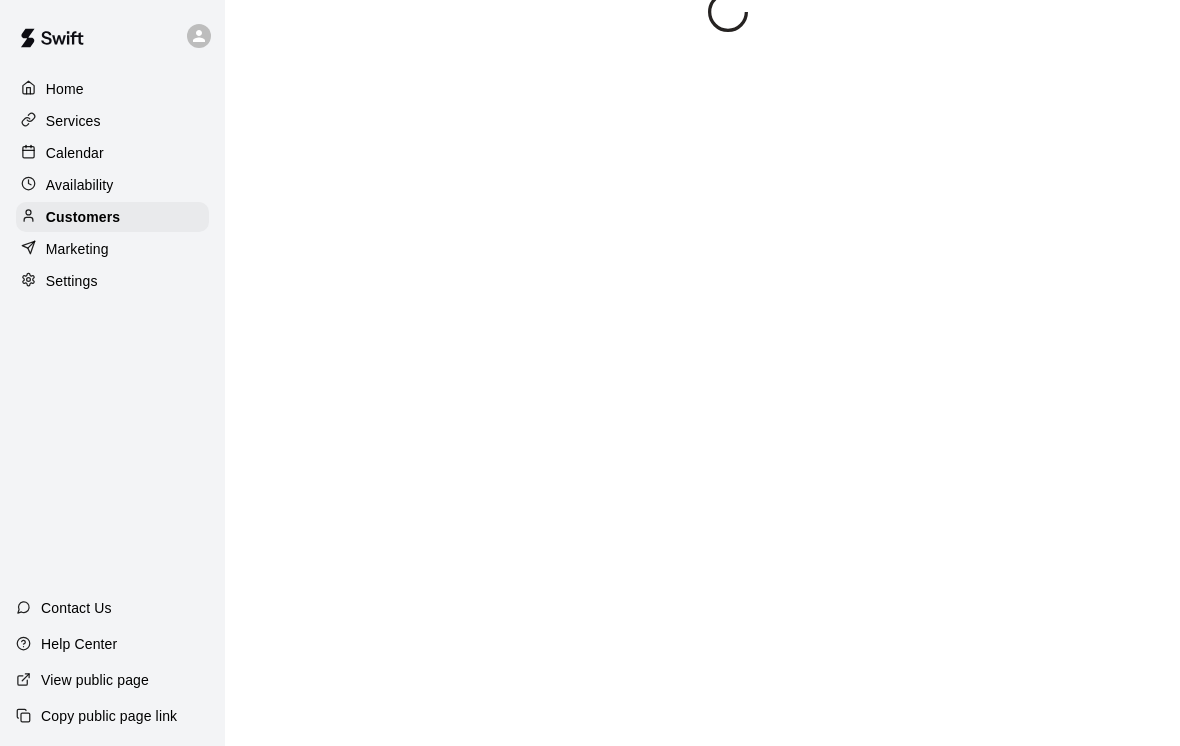 scroll, scrollTop: 347, scrollLeft: 0, axis: vertical 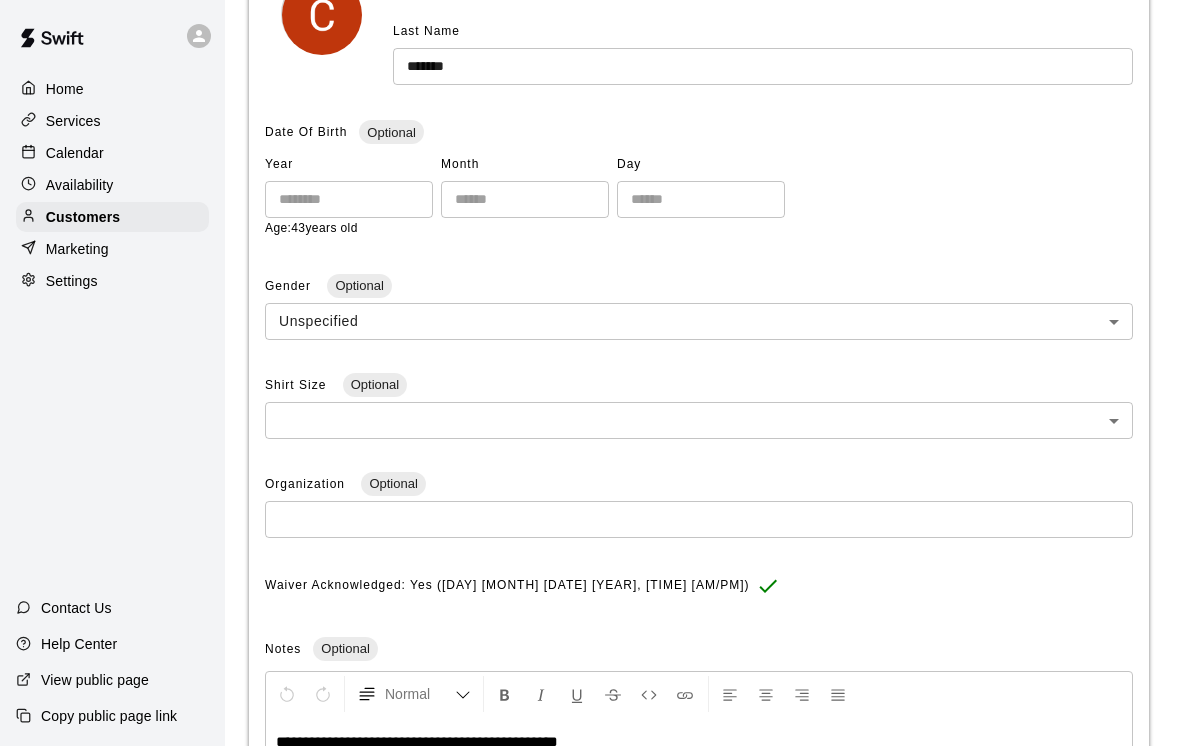 click on "Calendar" at bounding box center [75, 153] 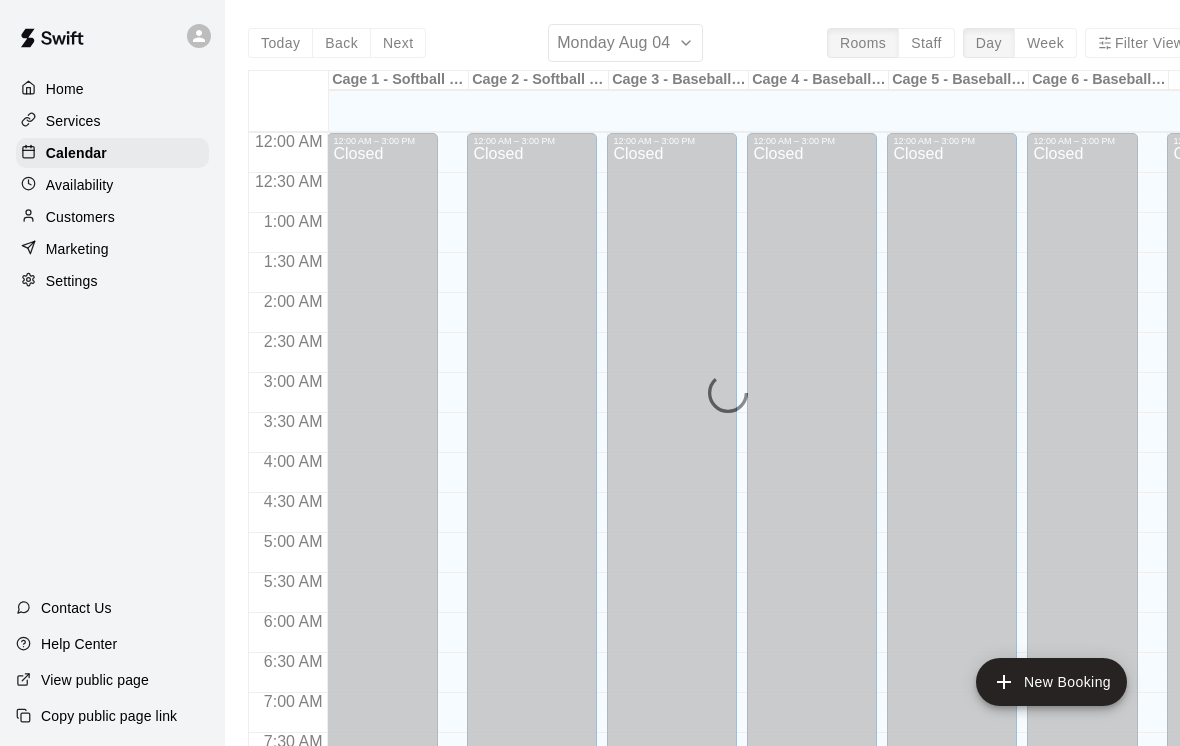 scroll, scrollTop: 63, scrollLeft: 0, axis: vertical 